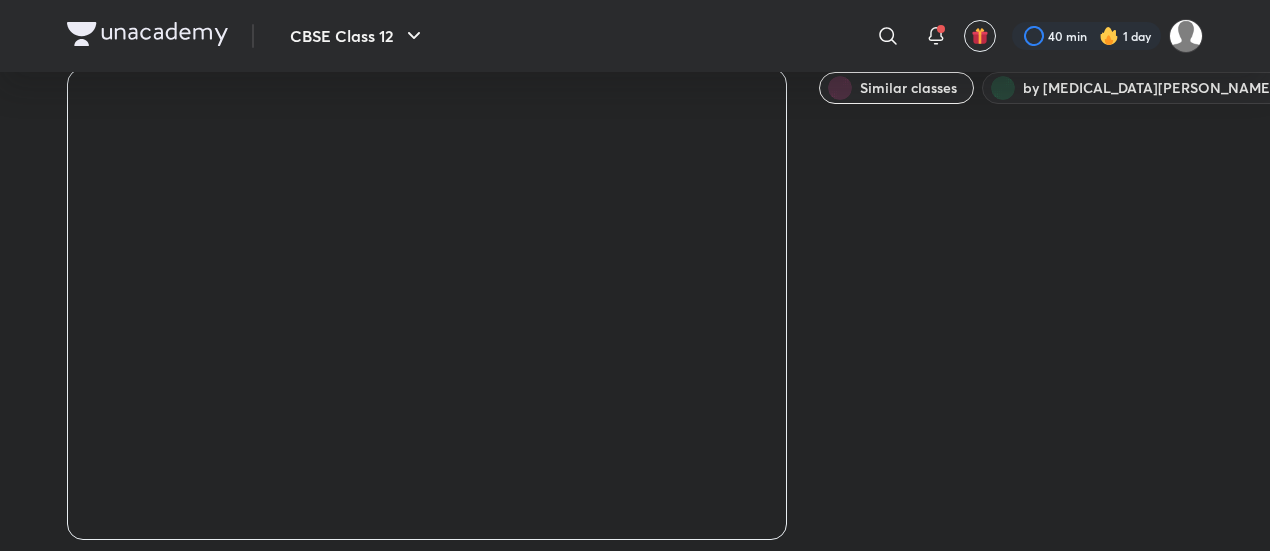 scroll, scrollTop: 76, scrollLeft: 0, axis: vertical 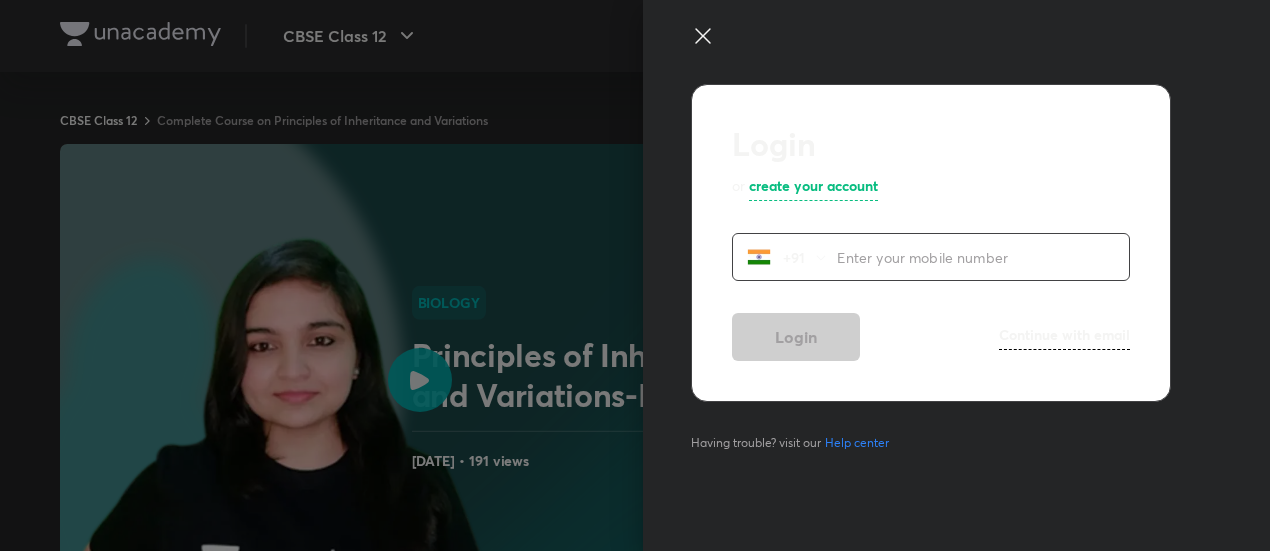 click 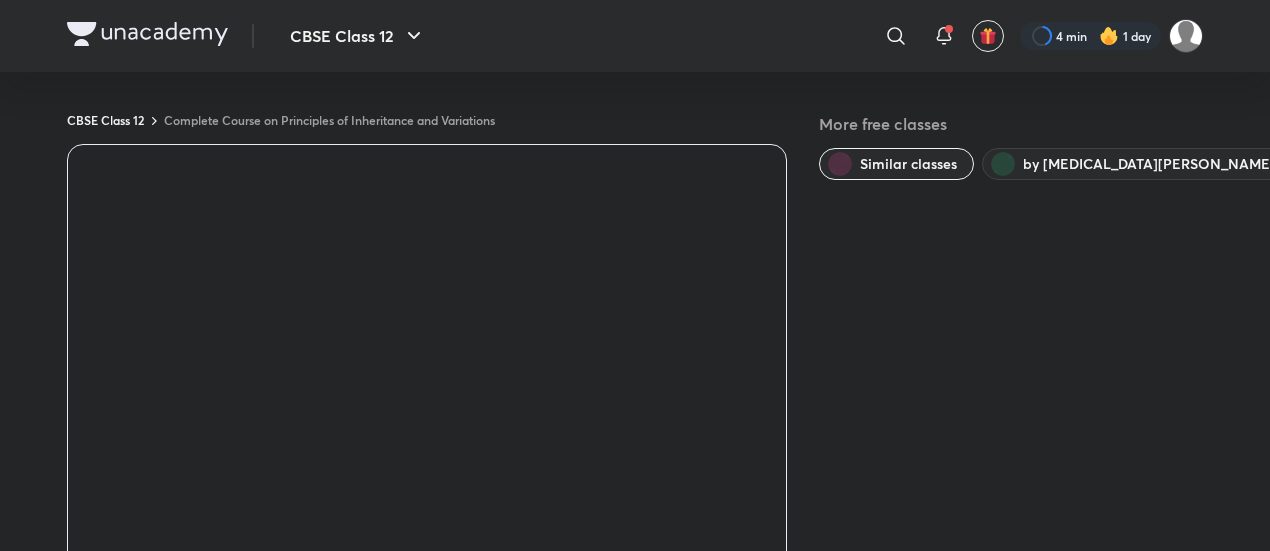 scroll, scrollTop: 76, scrollLeft: 0, axis: vertical 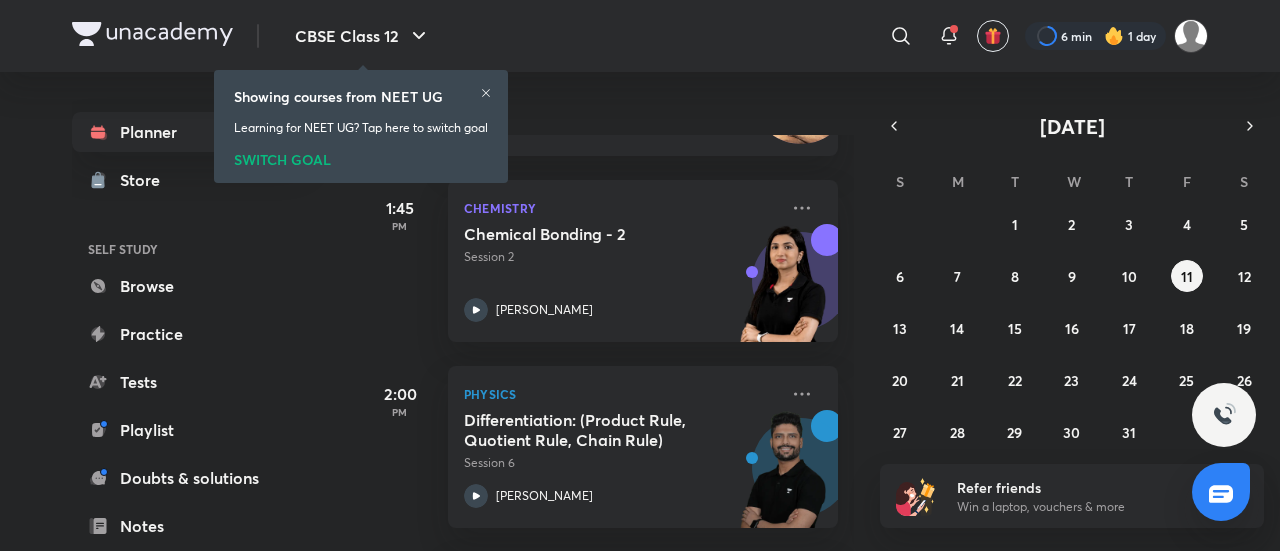 click 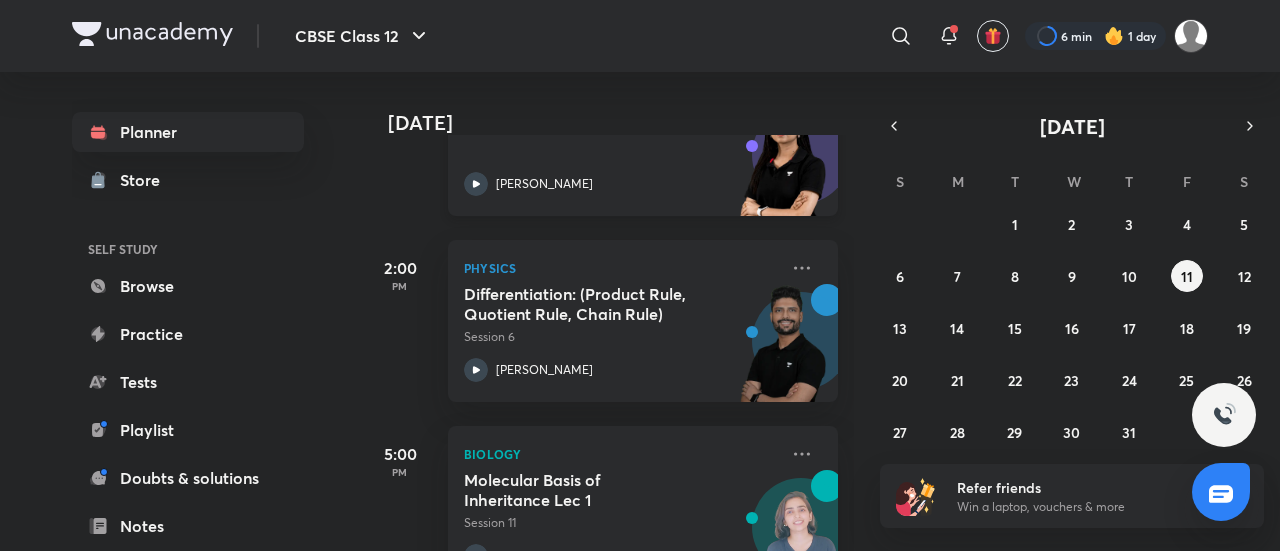 scroll, scrollTop: 1008, scrollLeft: 0, axis: vertical 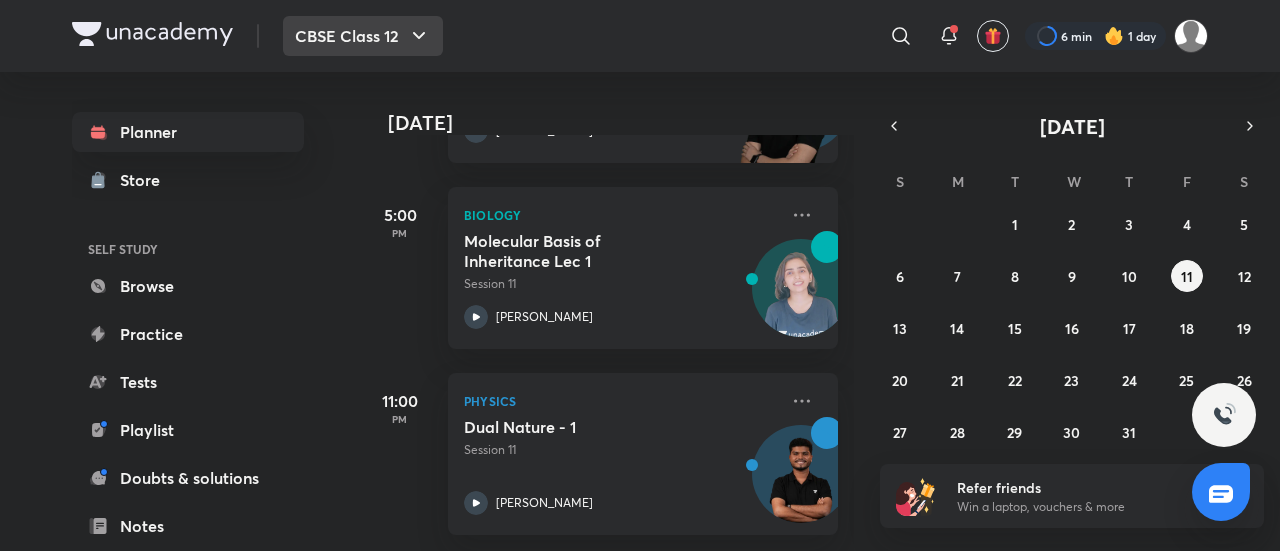click 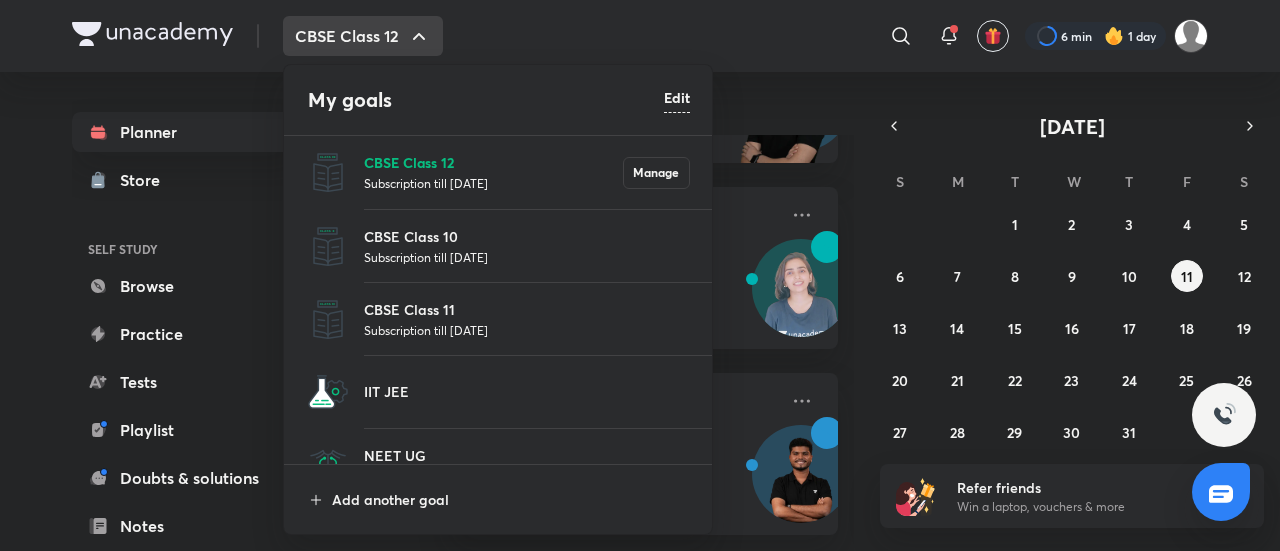 click on "CBSE Class 12" at bounding box center [493, 162] 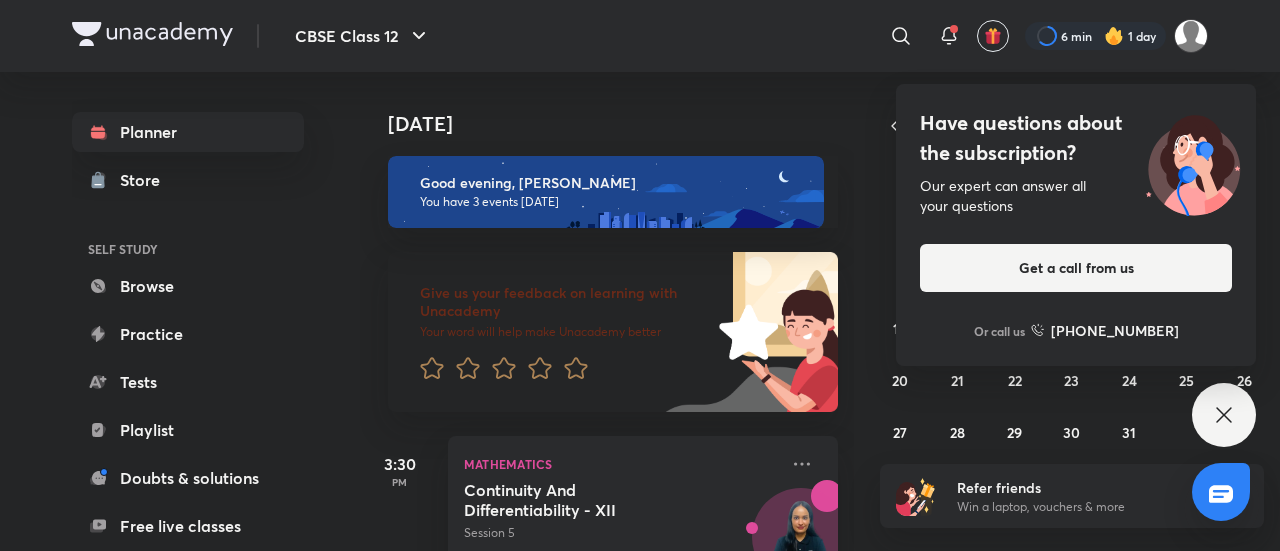 click on "Have questions about the subscription? Our expert can answer all your questions Get a call from us Or call us +91 8585858585" at bounding box center [1076, 225] 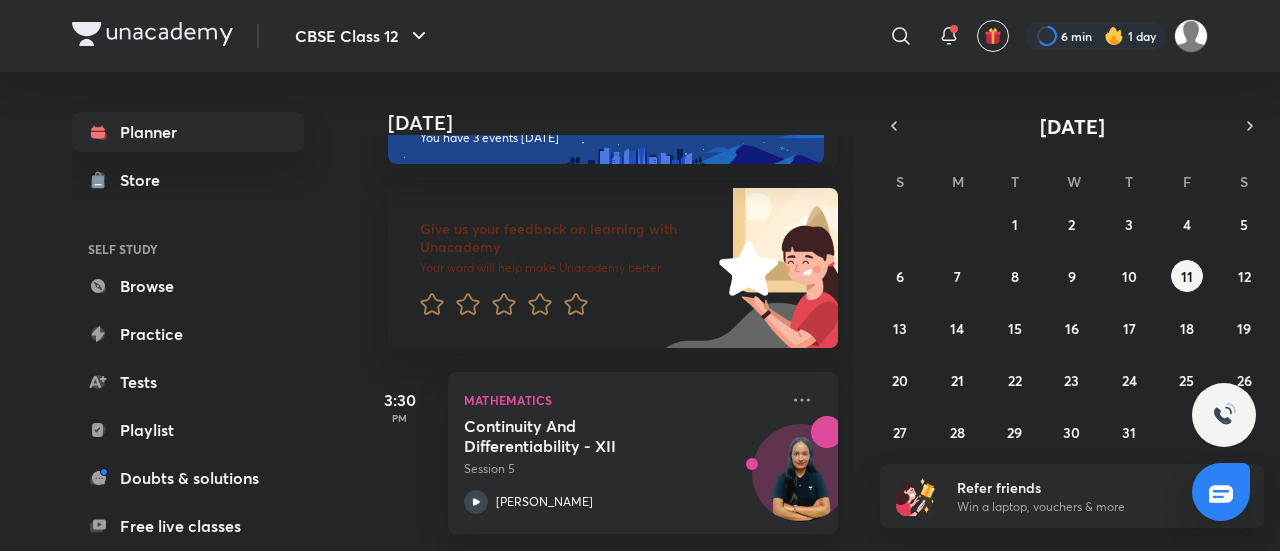 scroll, scrollTop: 0, scrollLeft: 0, axis: both 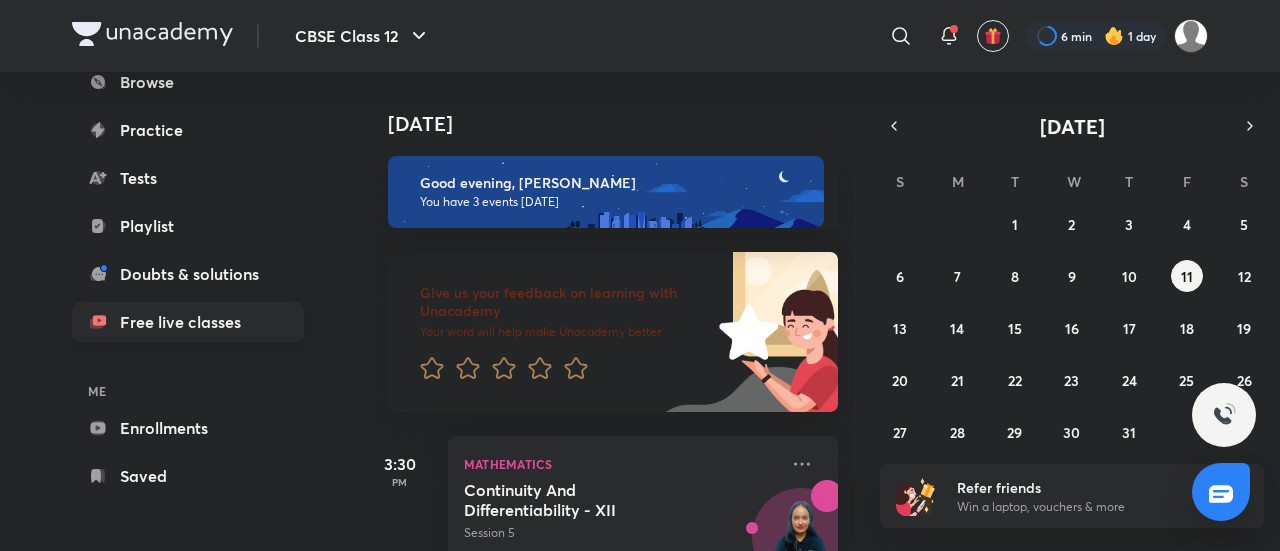 click on "Free live classes" at bounding box center [188, 322] 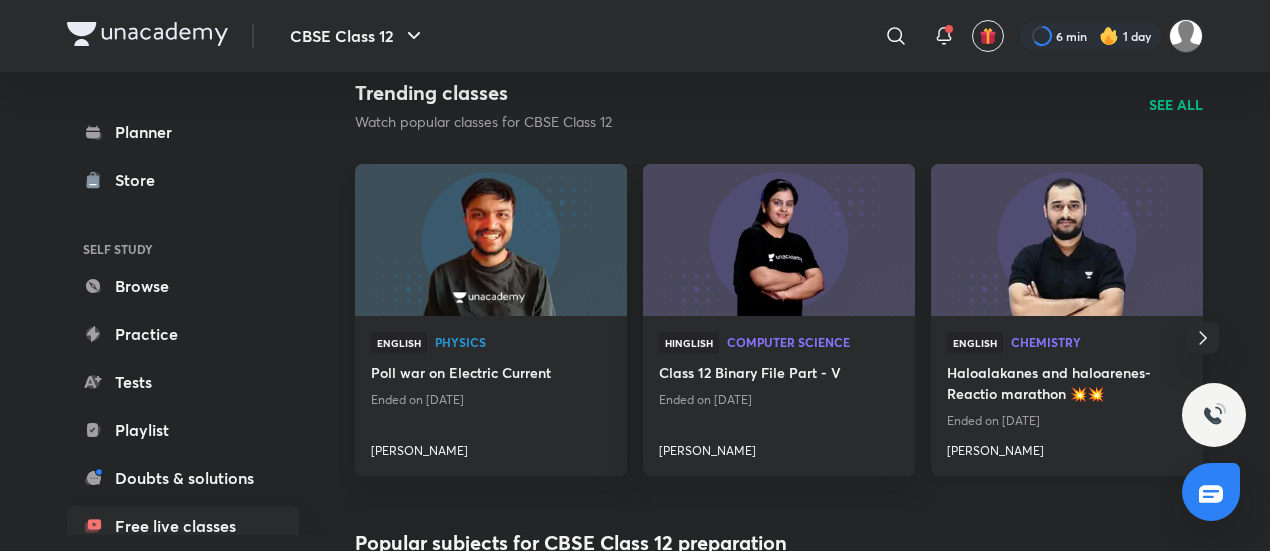 scroll, scrollTop: 1452, scrollLeft: 0, axis: vertical 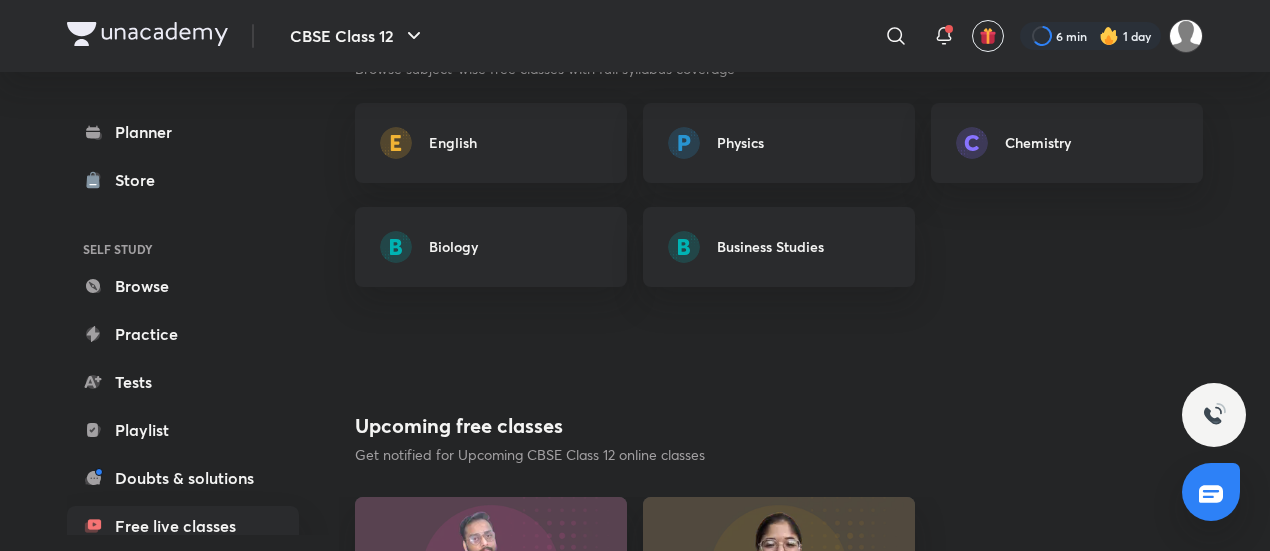 click on "Chemistry" at bounding box center [1038, 142] 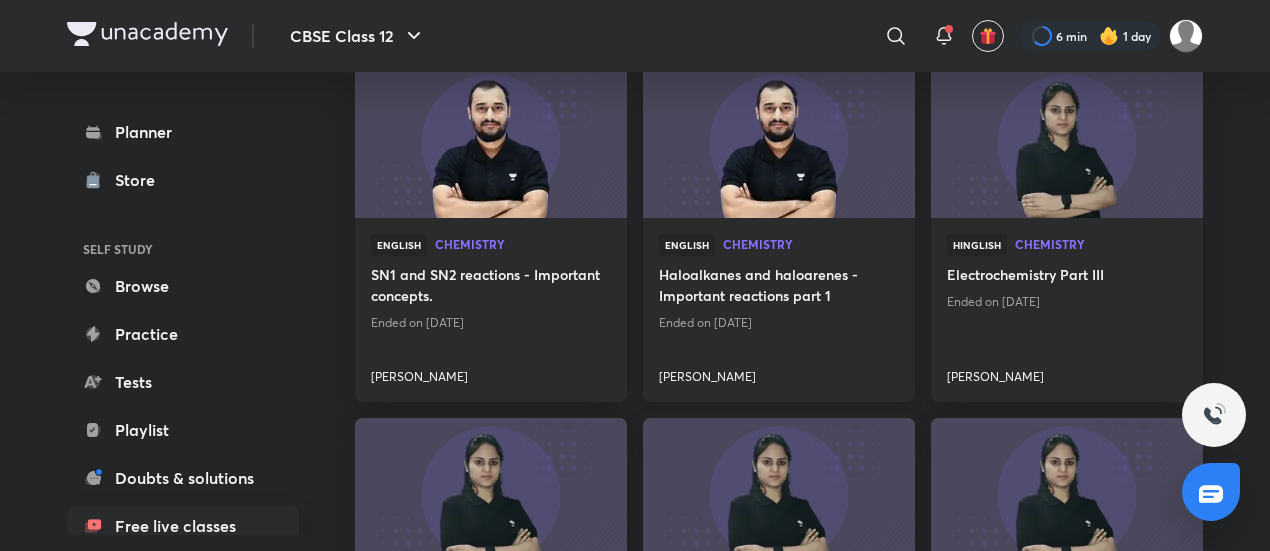 scroll, scrollTop: 227, scrollLeft: 0, axis: vertical 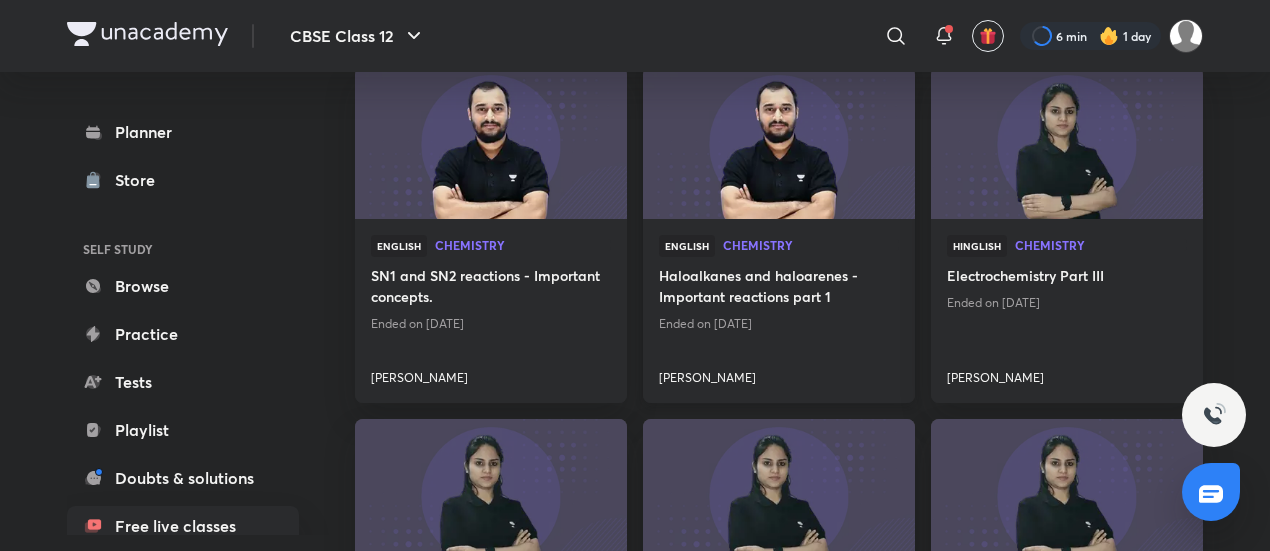 click at bounding box center [778, 143] 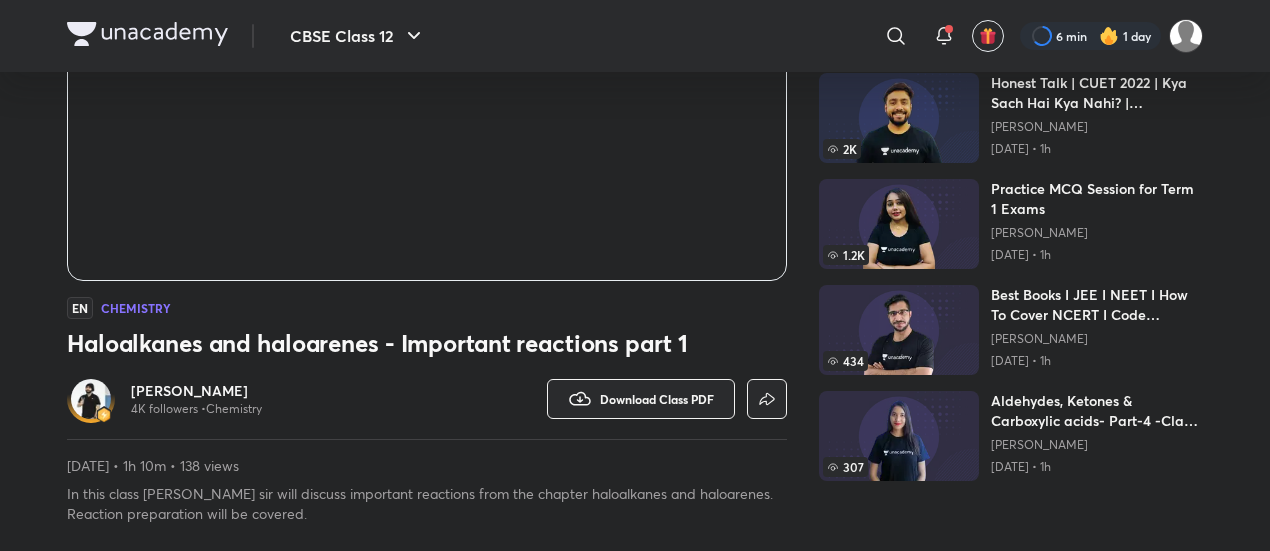 scroll, scrollTop: 349, scrollLeft: 0, axis: vertical 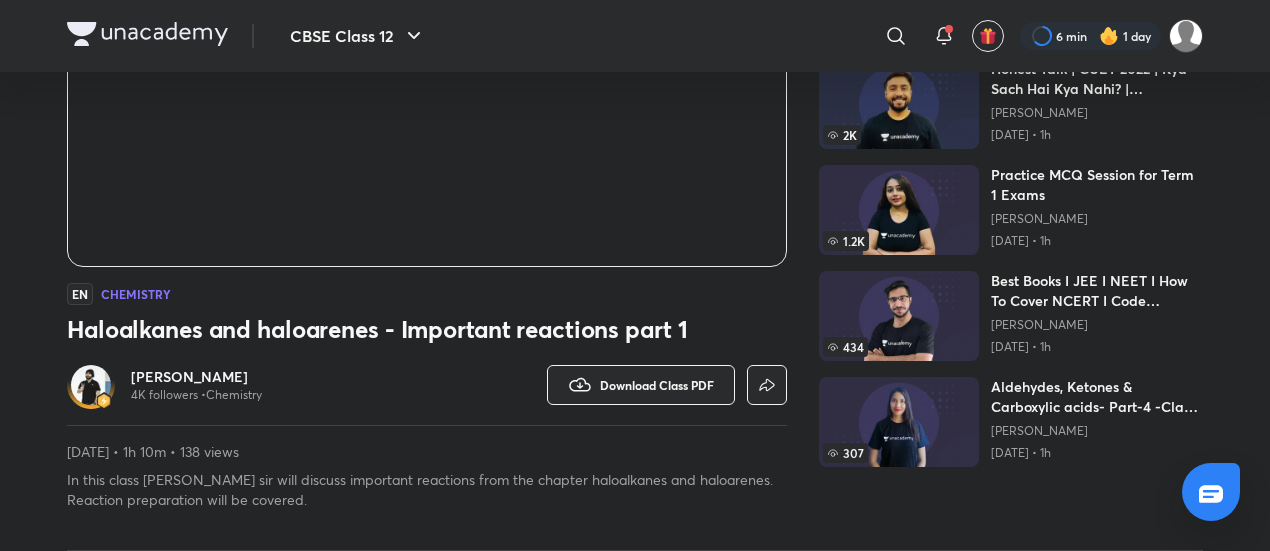 click at bounding box center (91, 385) 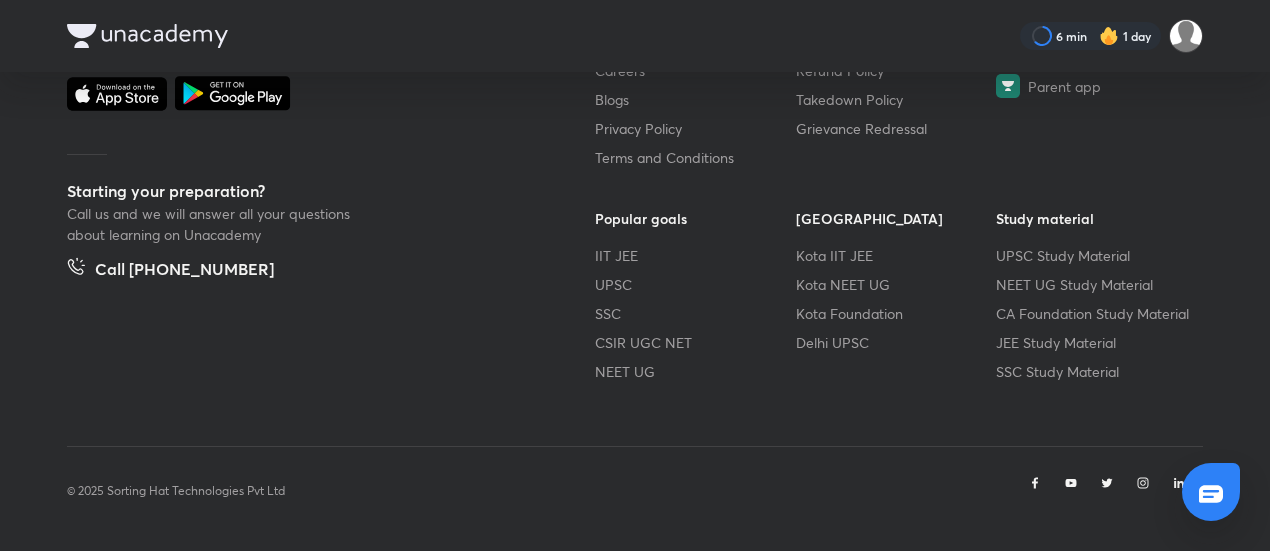 scroll, scrollTop: 0, scrollLeft: 0, axis: both 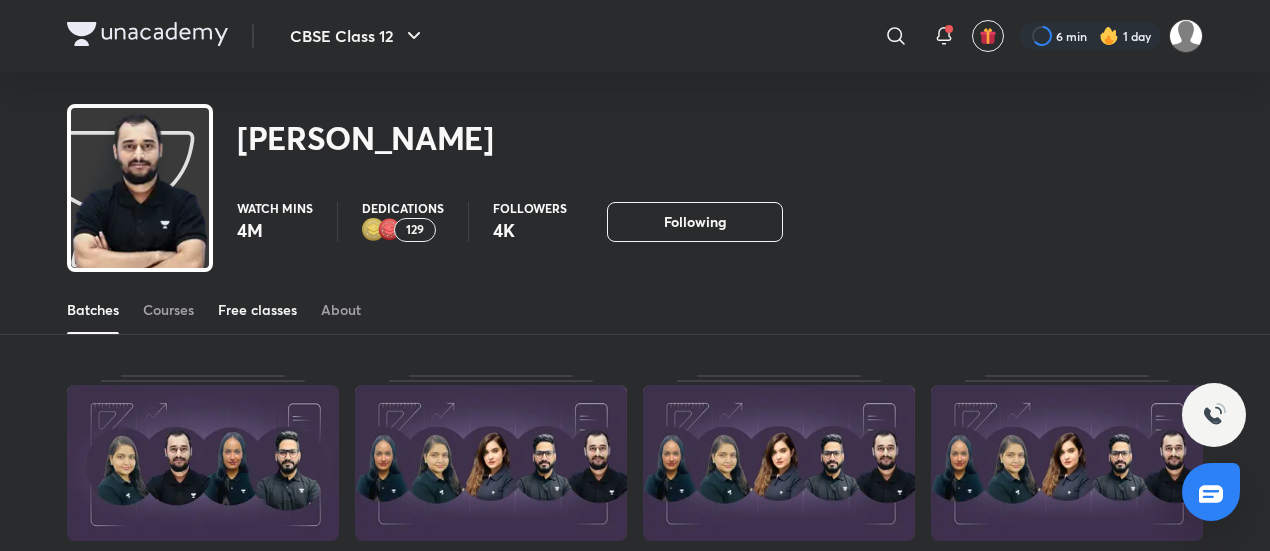 click on "Free classes" at bounding box center [257, 310] 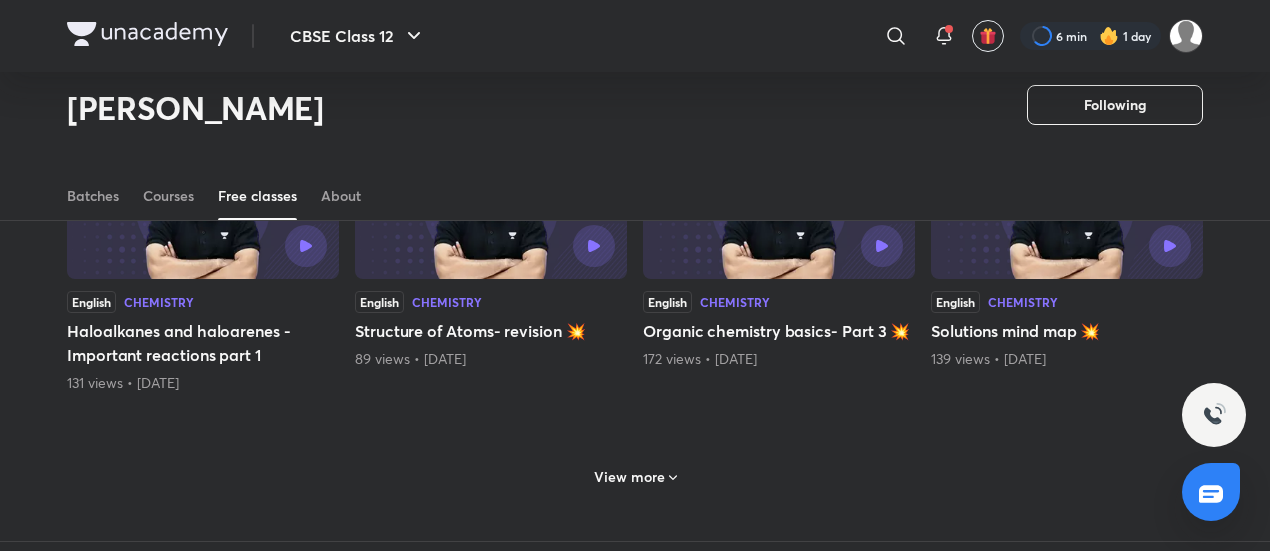 scroll, scrollTop: 910, scrollLeft: 0, axis: vertical 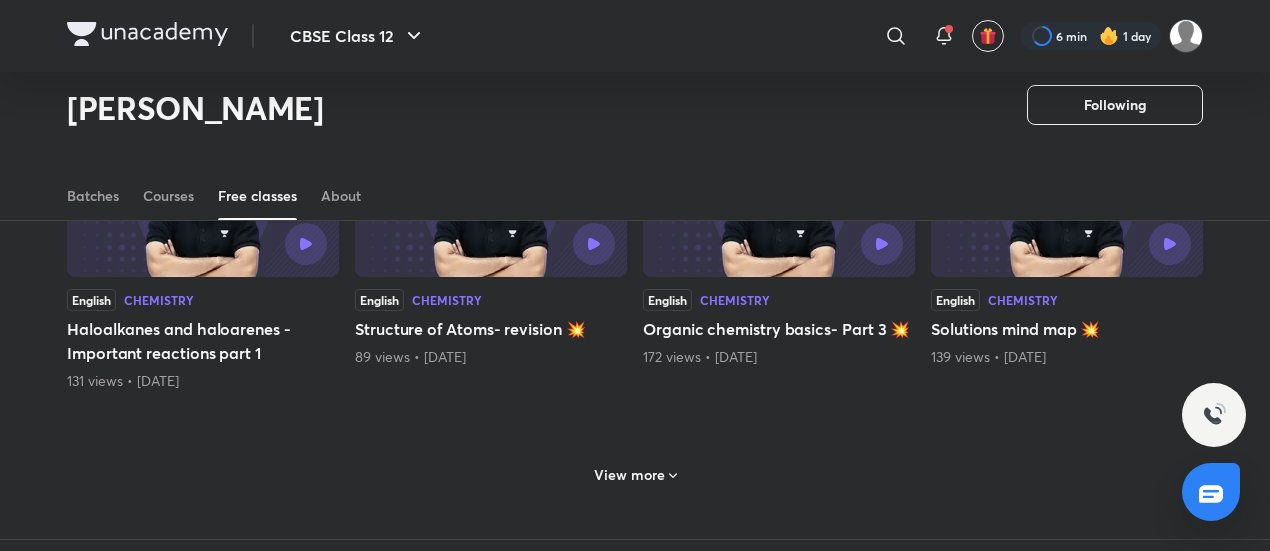 click on "View more" at bounding box center [635, 475] 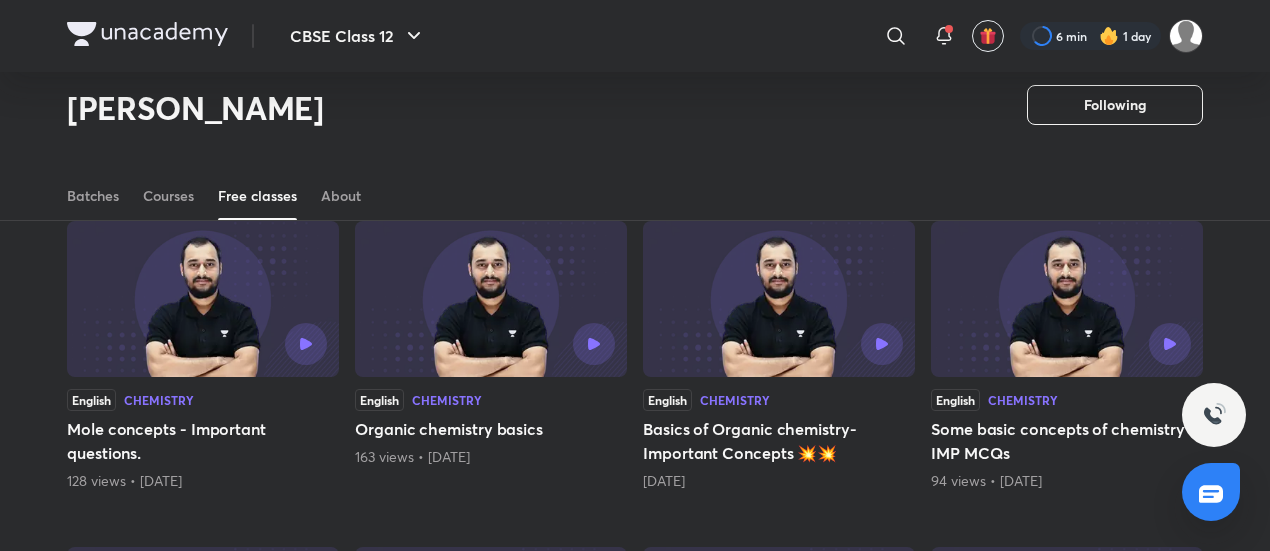 scroll, scrollTop: 1132, scrollLeft: 0, axis: vertical 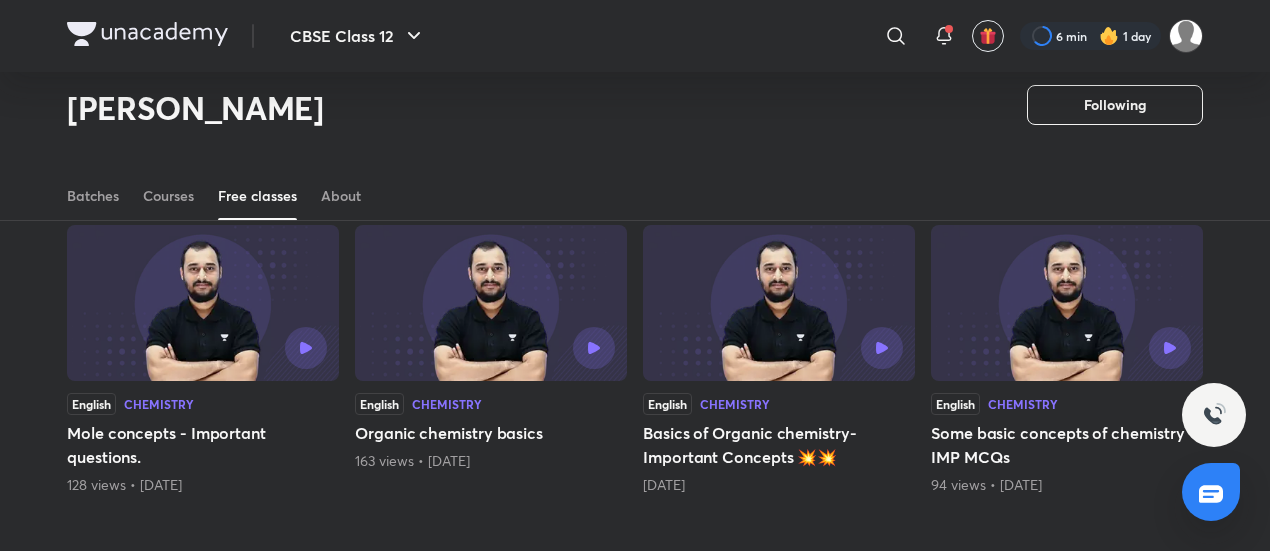 click at bounding box center [491, 303] 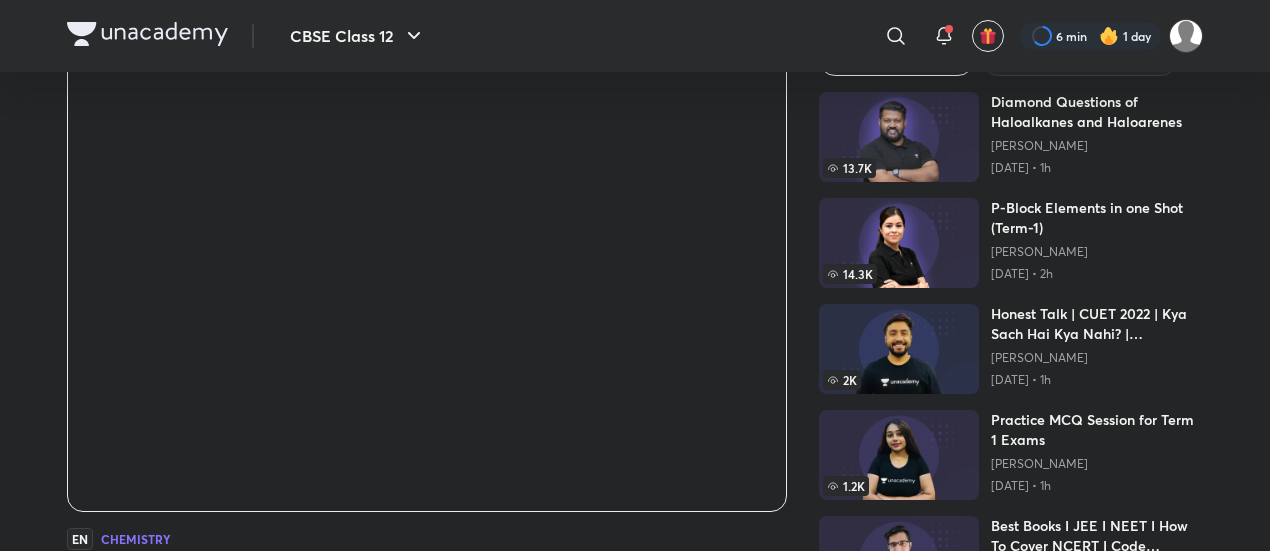 scroll, scrollTop: 0, scrollLeft: 0, axis: both 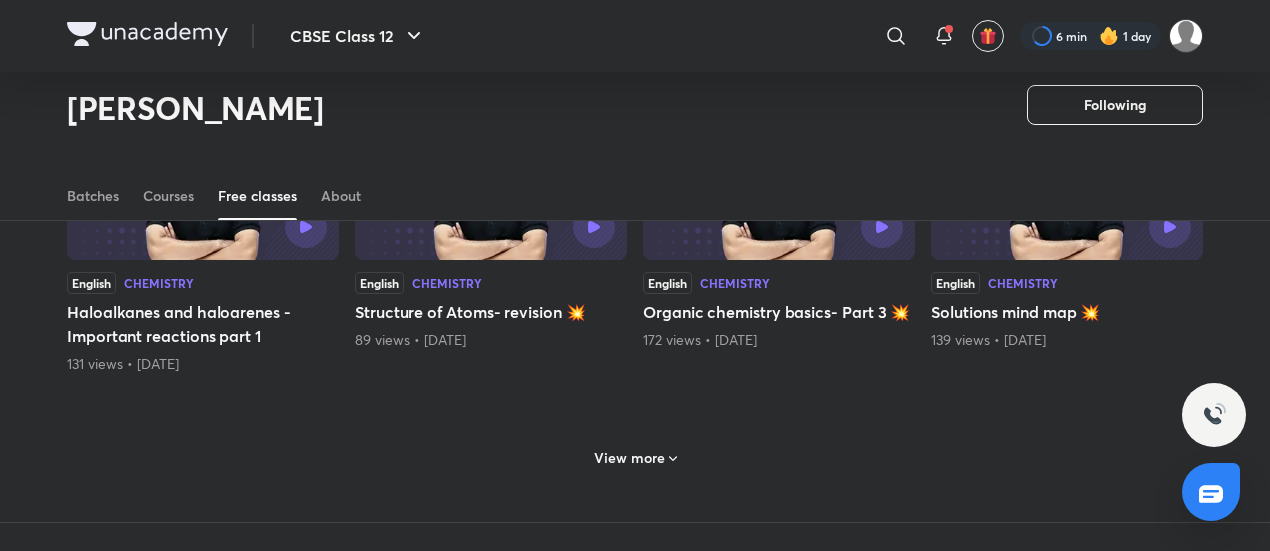 click at bounding box center (779, 183) 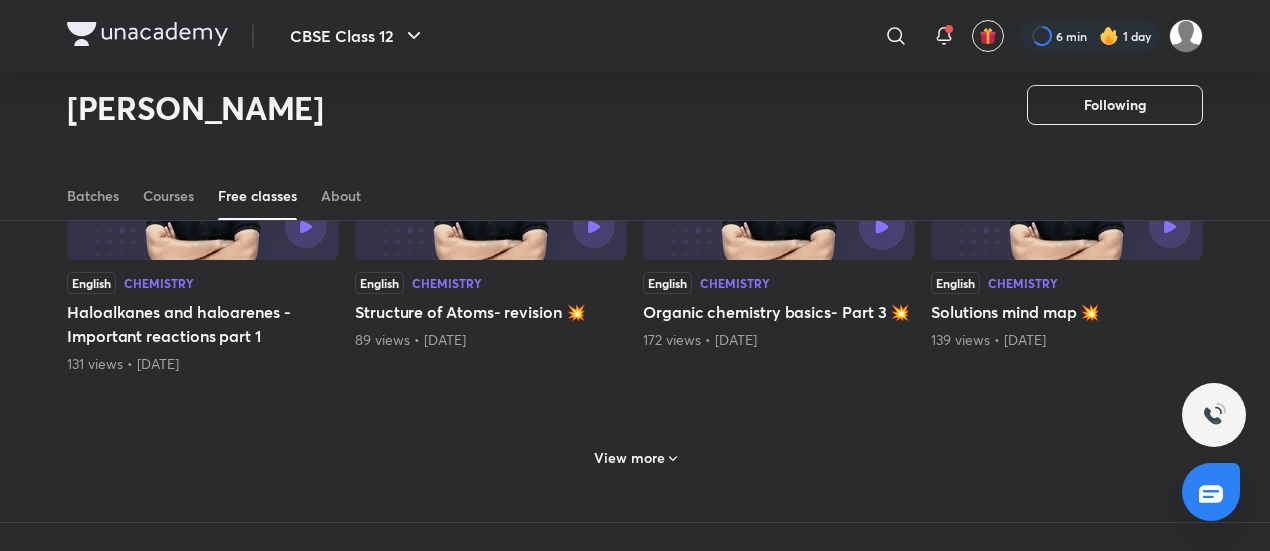 click at bounding box center (882, 227) 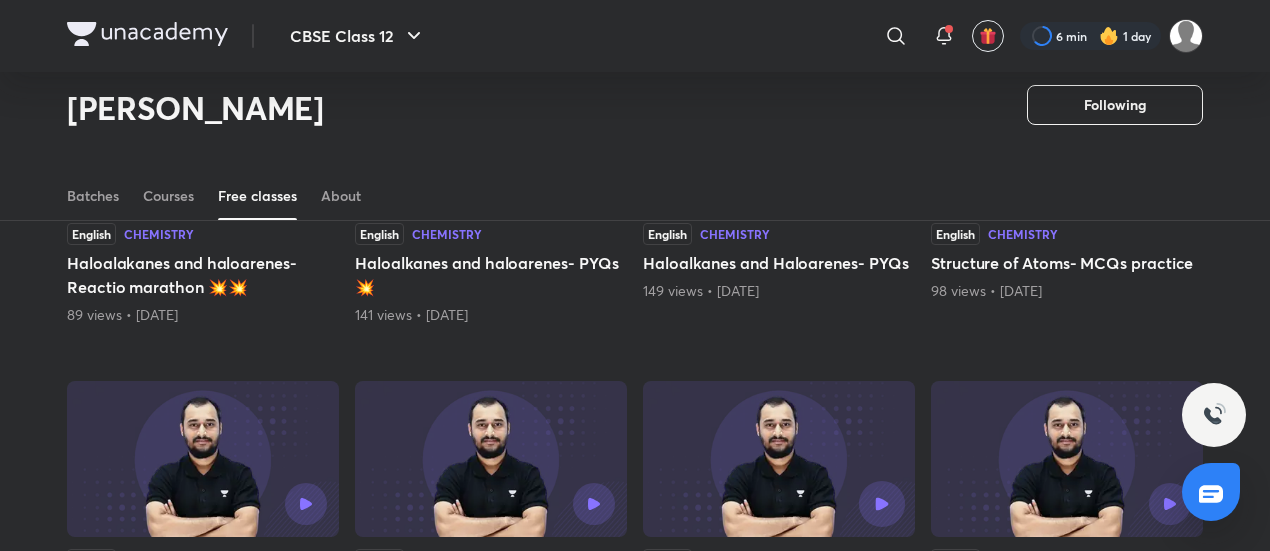 scroll, scrollTop: 649, scrollLeft: 0, axis: vertical 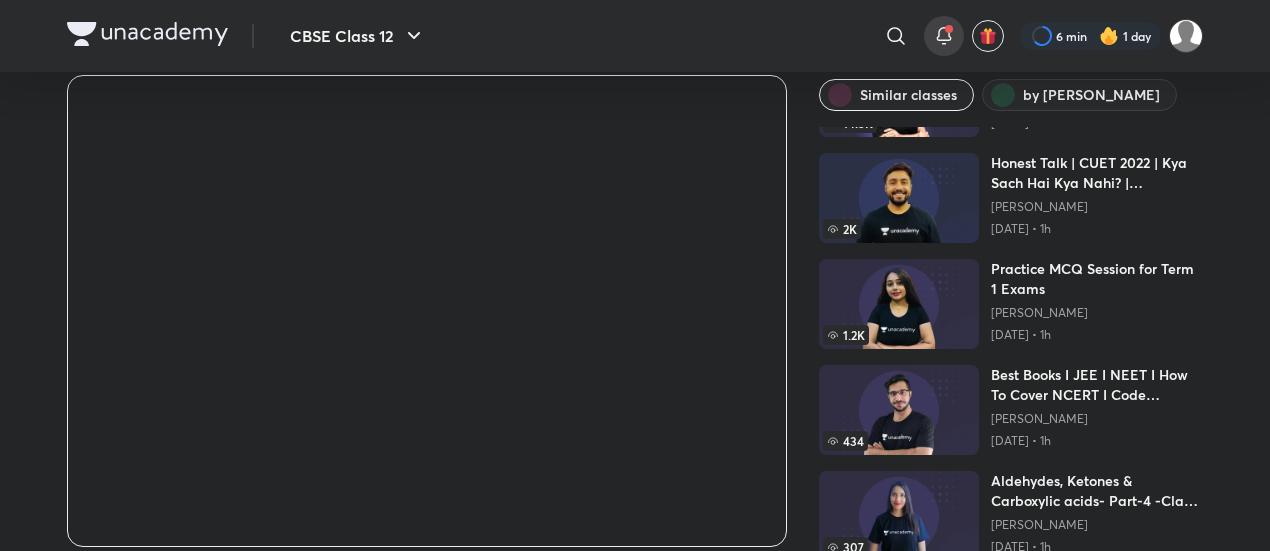 click 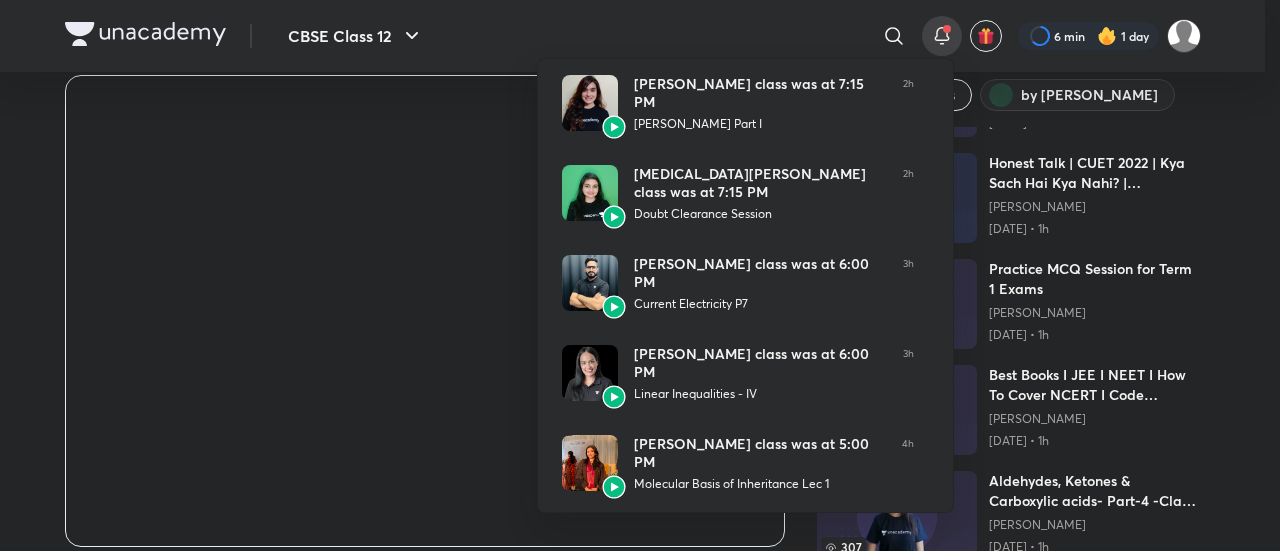 click at bounding box center (640, 275) 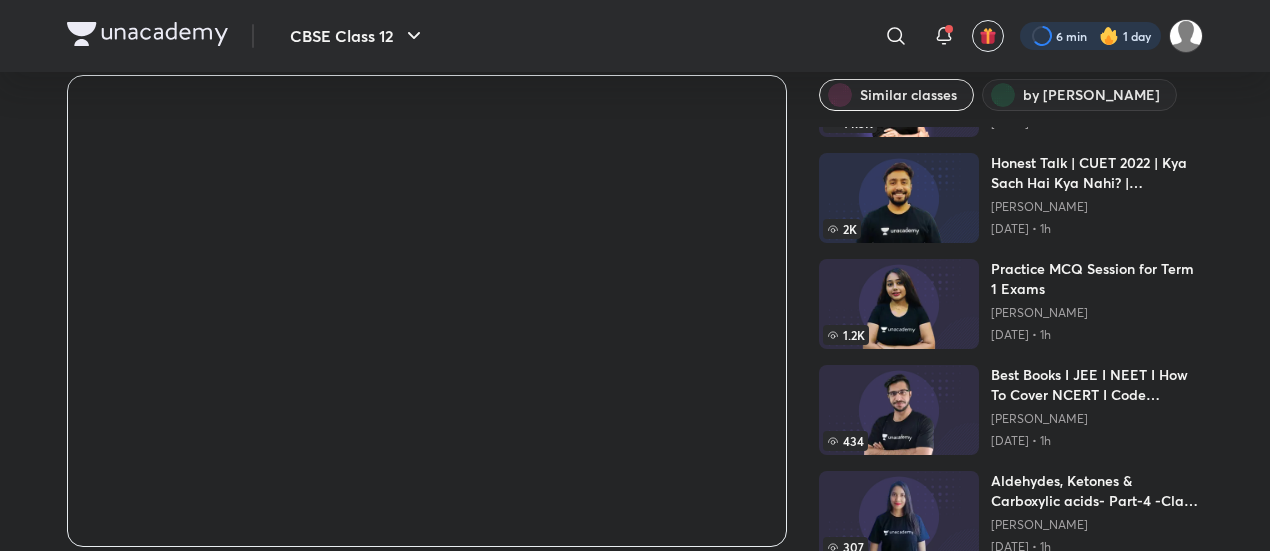 click at bounding box center (1090, 36) 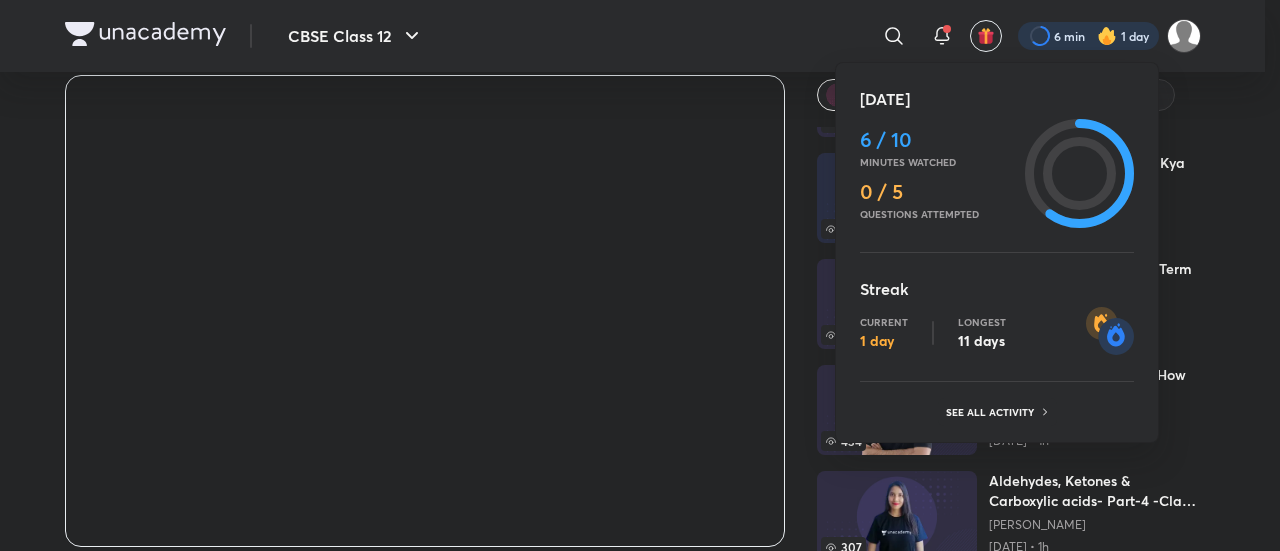 click 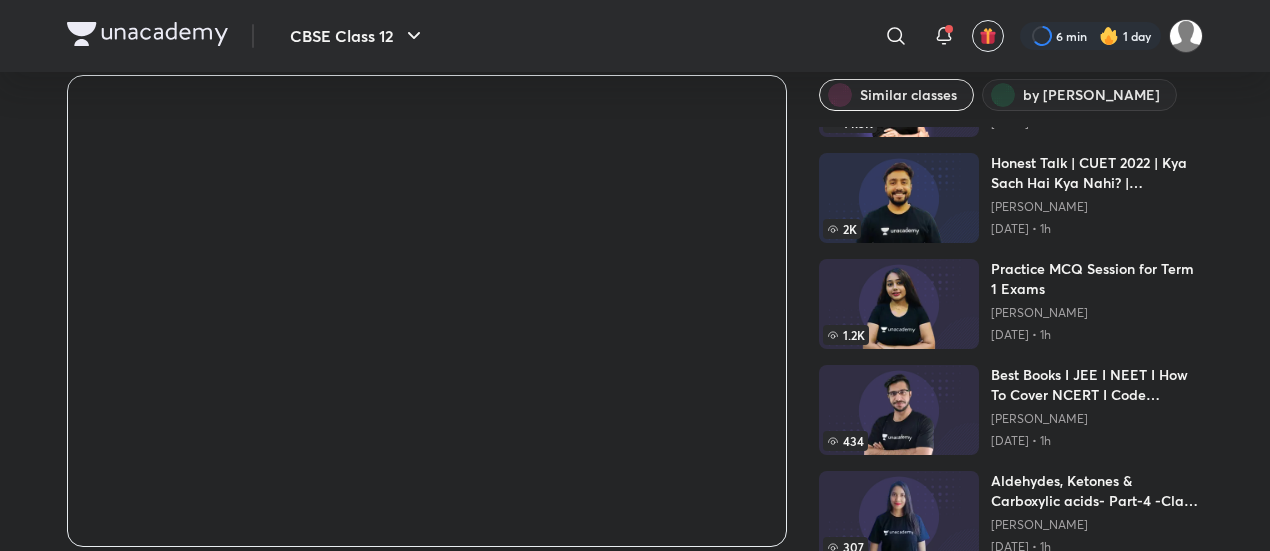 click on "​" at bounding box center (732, 36) 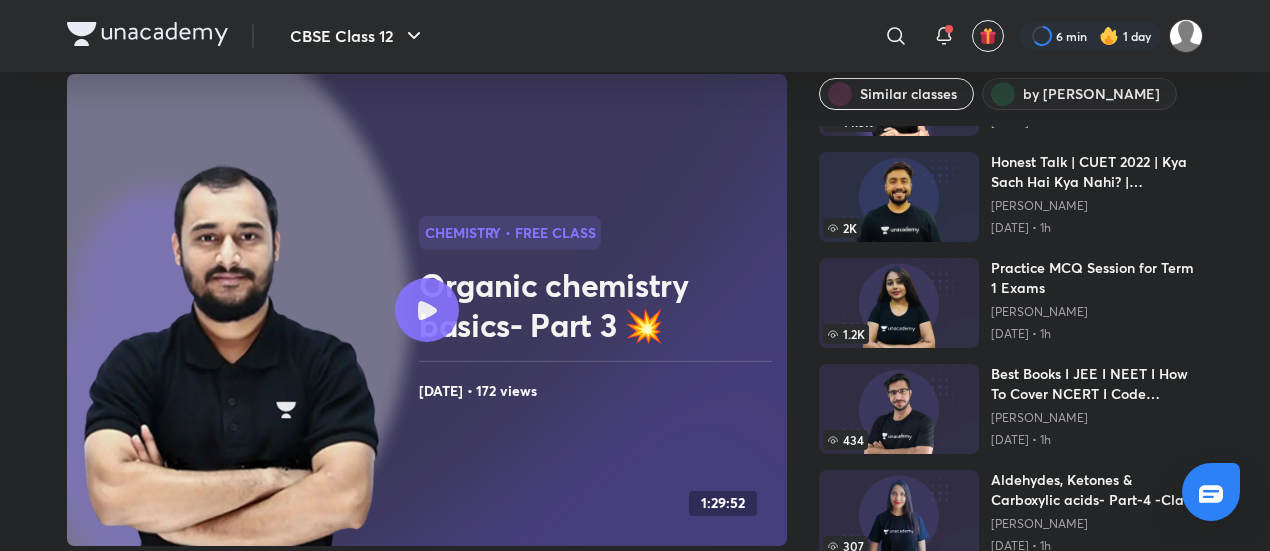 scroll, scrollTop: 0, scrollLeft: 0, axis: both 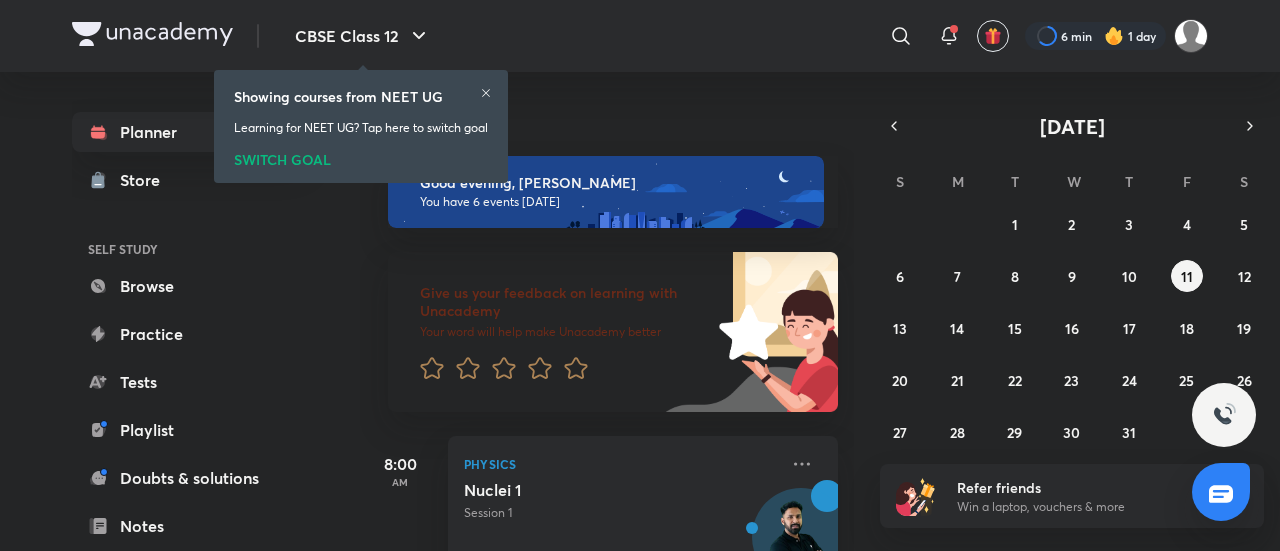 click on "SWITCH GOAL" at bounding box center (361, 156) 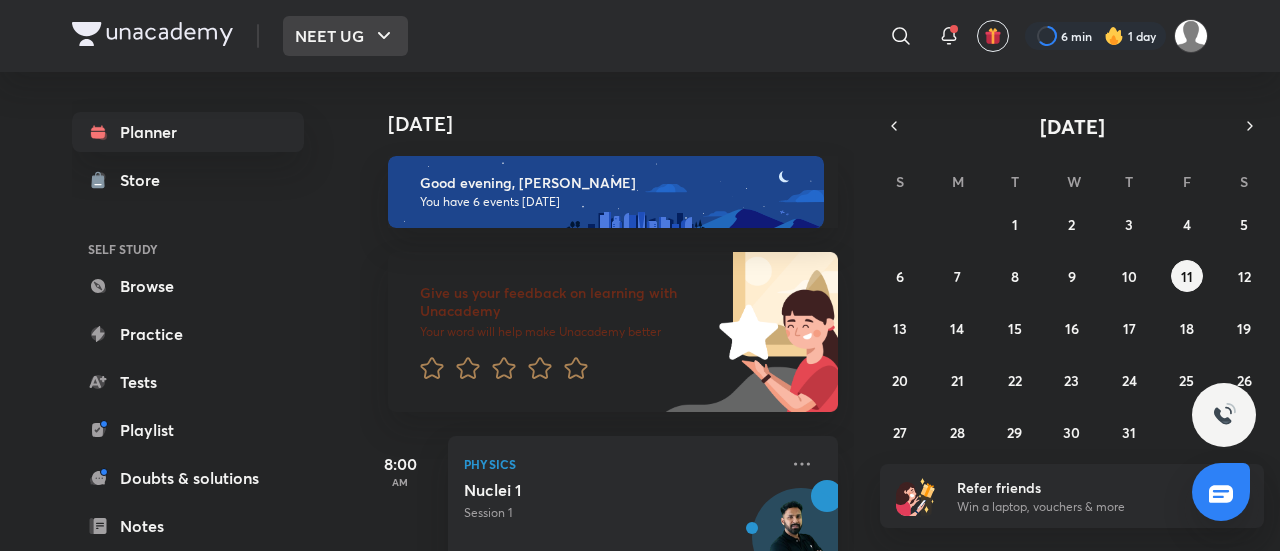 click on "NEET UG" at bounding box center (345, 36) 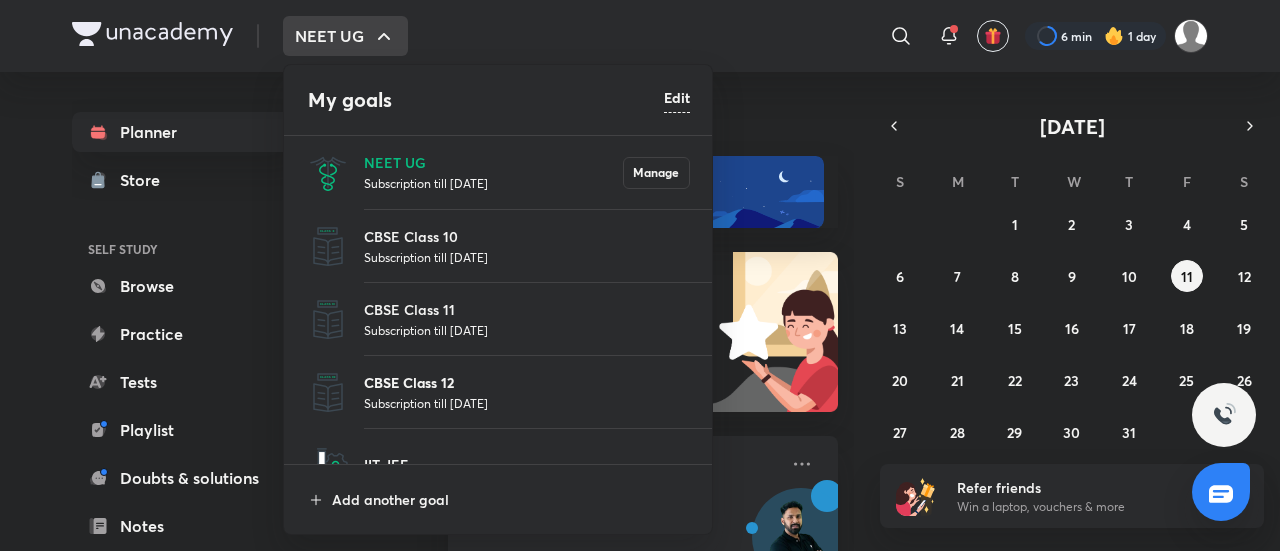 click on "CBSE Class 12" at bounding box center [527, 382] 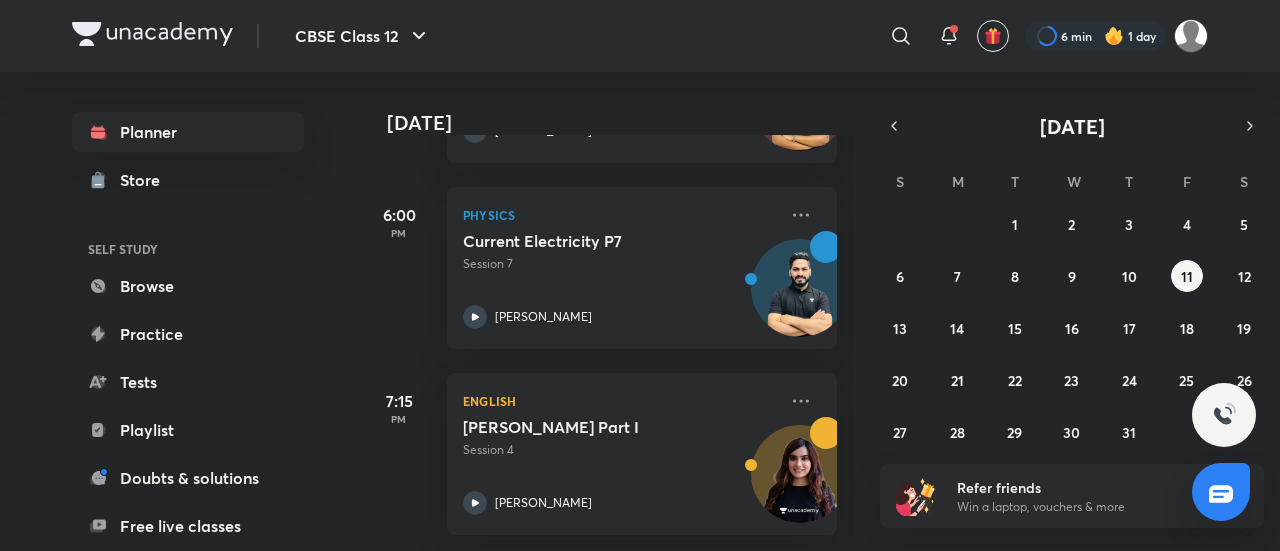 scroll, scrollTop: 450, scrollLeft: 1, axis: both 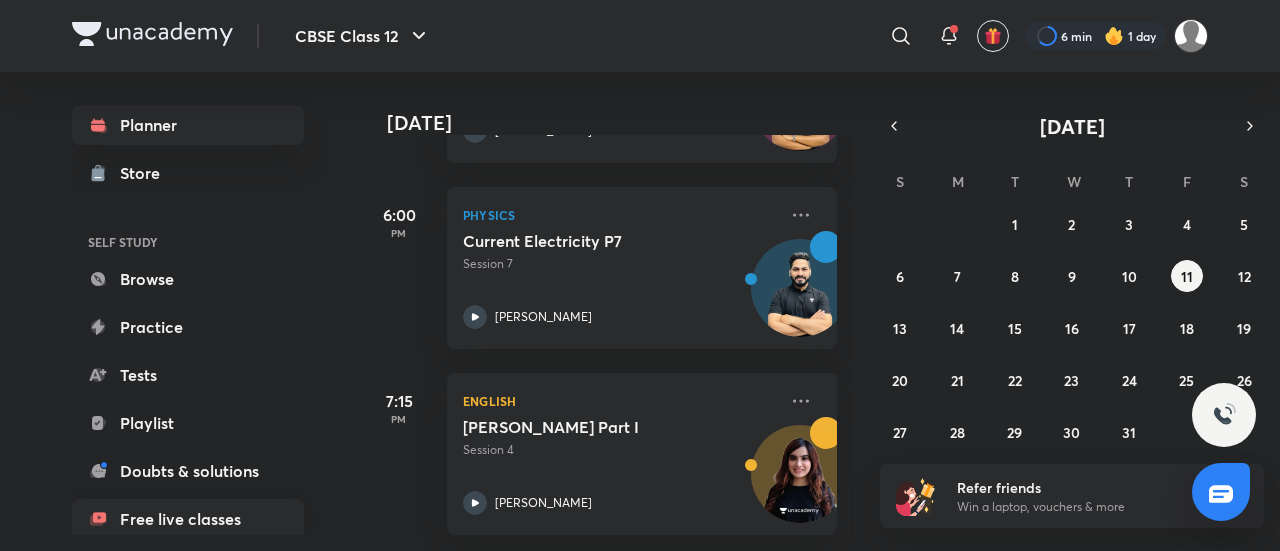 click on "Free live classes" at bounding box center (188, 519) 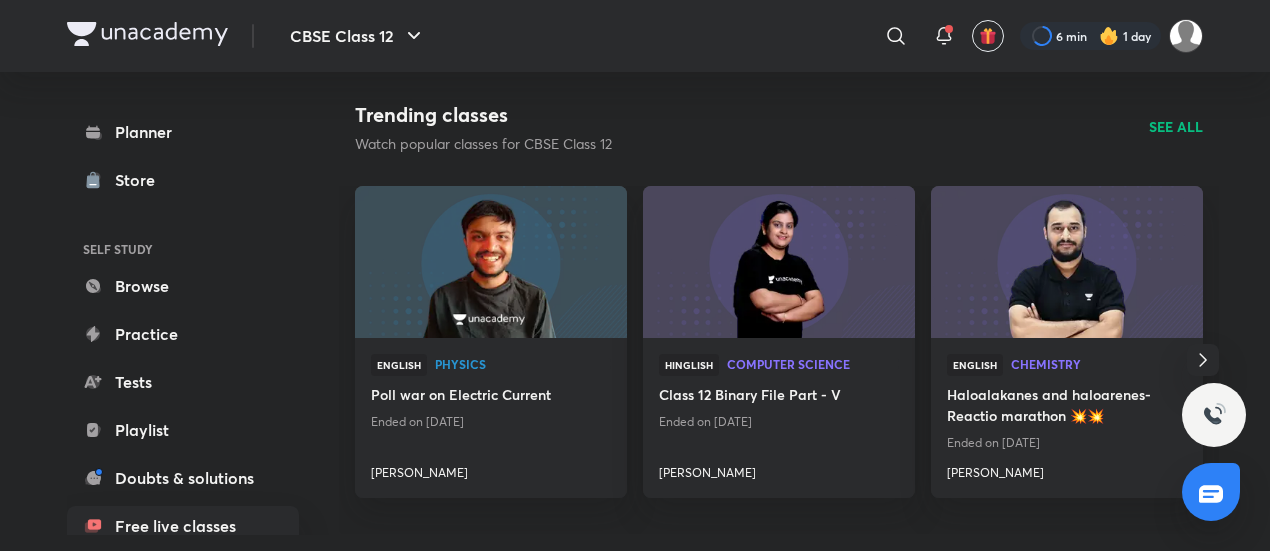 scroll, scrollTop: 930, scrollLeft: 0, axis: vertical 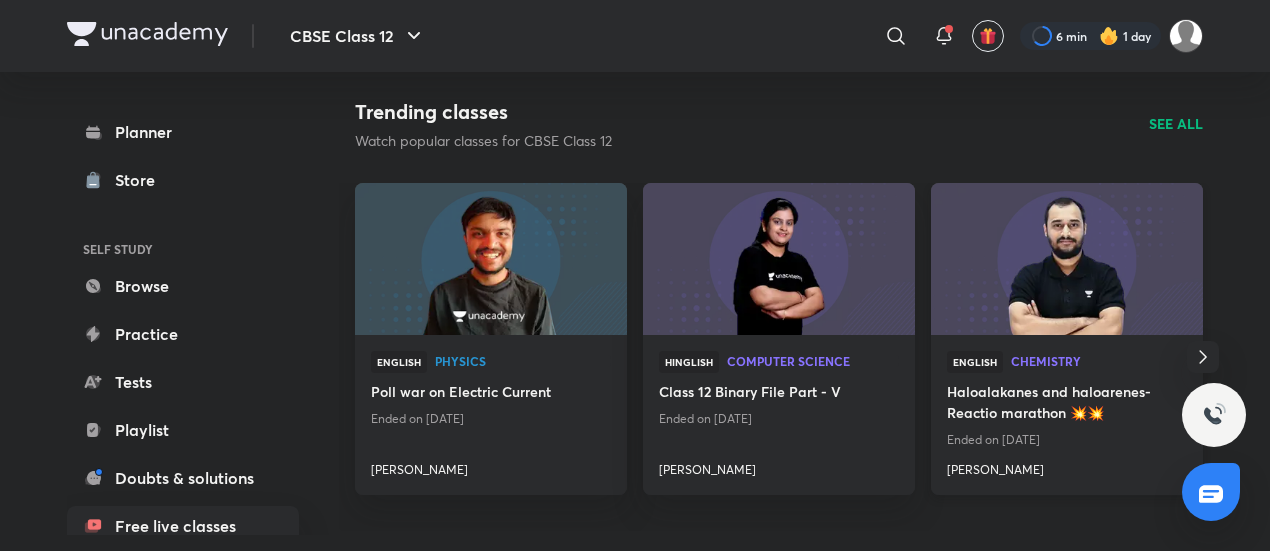 click at bounding box center (1066, 258) 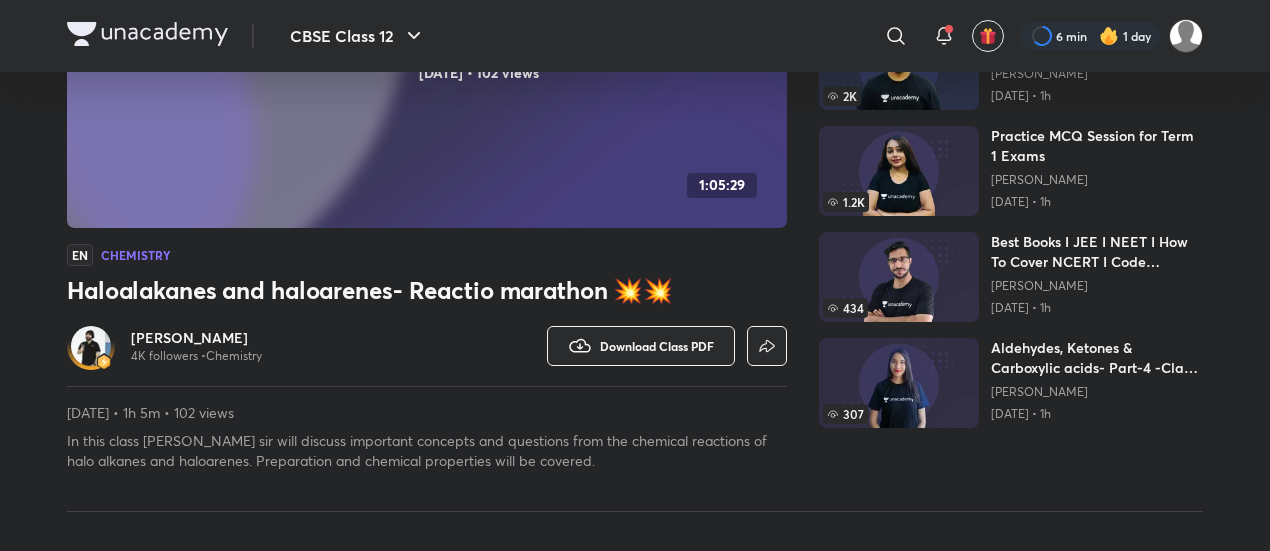 scroll, scrollTop: 389, scrollLeft: 0, axis: vertical 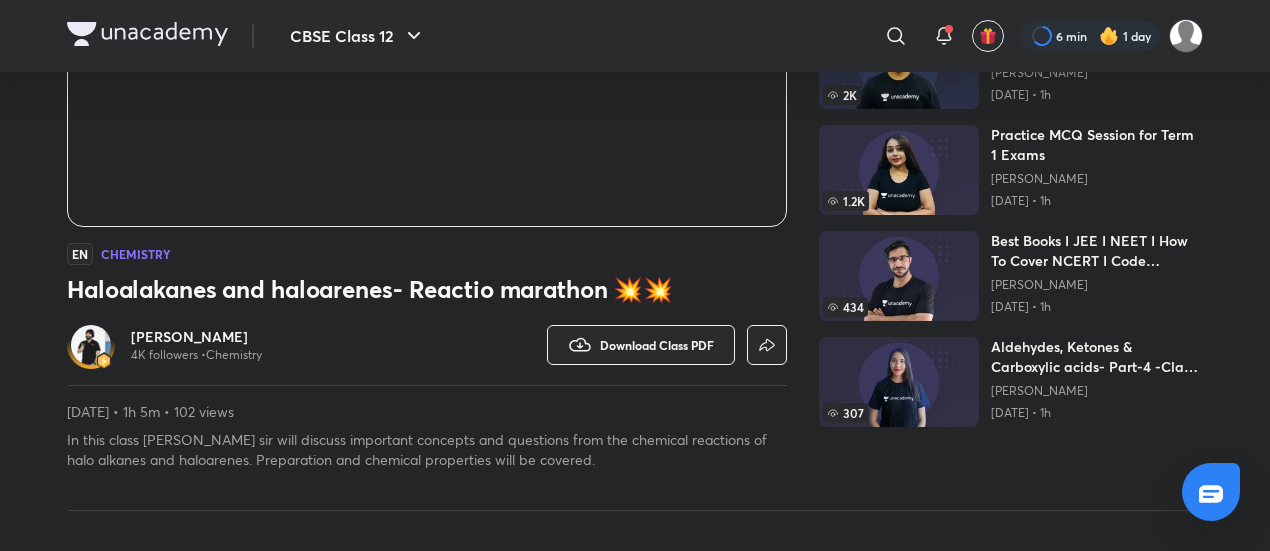 click on "EN Chemistry Haloalakanes and haloarenes- Reactio marathon 💥💥 Akash Rahangdale 4K followers •  Chemistry Watch on app Download Class PDF Jul 5, 2025 • 1h 5m  • 102 views In this class Akash Rahangdale sir will discuss important concepts and questions from the chemical reactions of halo alkanes and haloarenes.
Preparation and chemical properties will be covered. Read more" at bounding box center (427, 112) 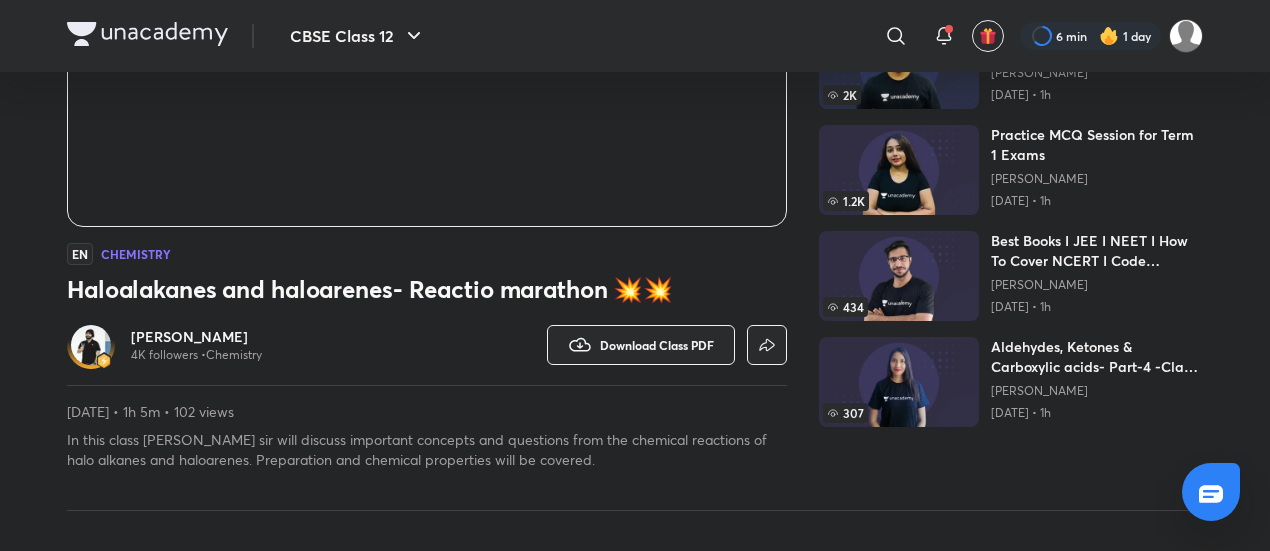 click at bounding box center (91, 345) 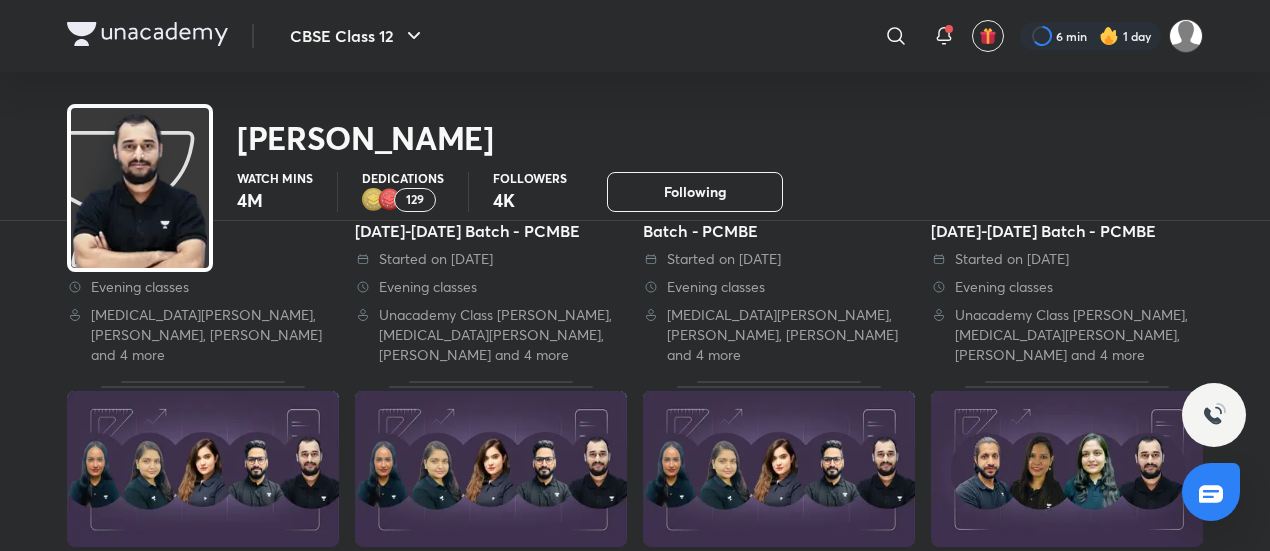 scroll, scrollTop: 0, scrollLeft: 0, axis: both 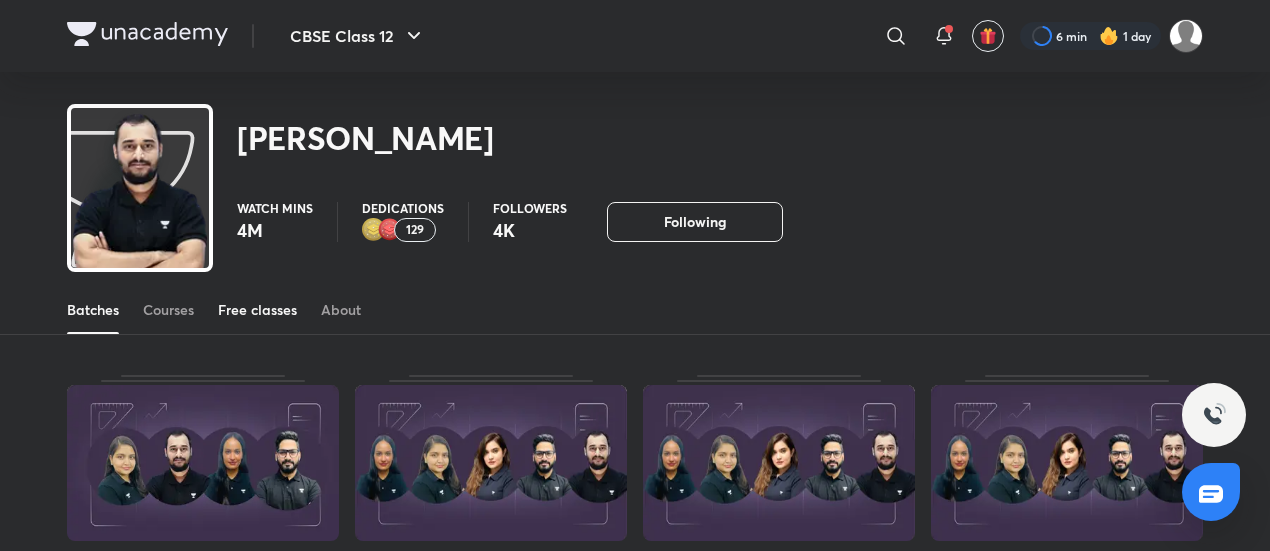 click on "Free classes" at bounding box center (257, 310) 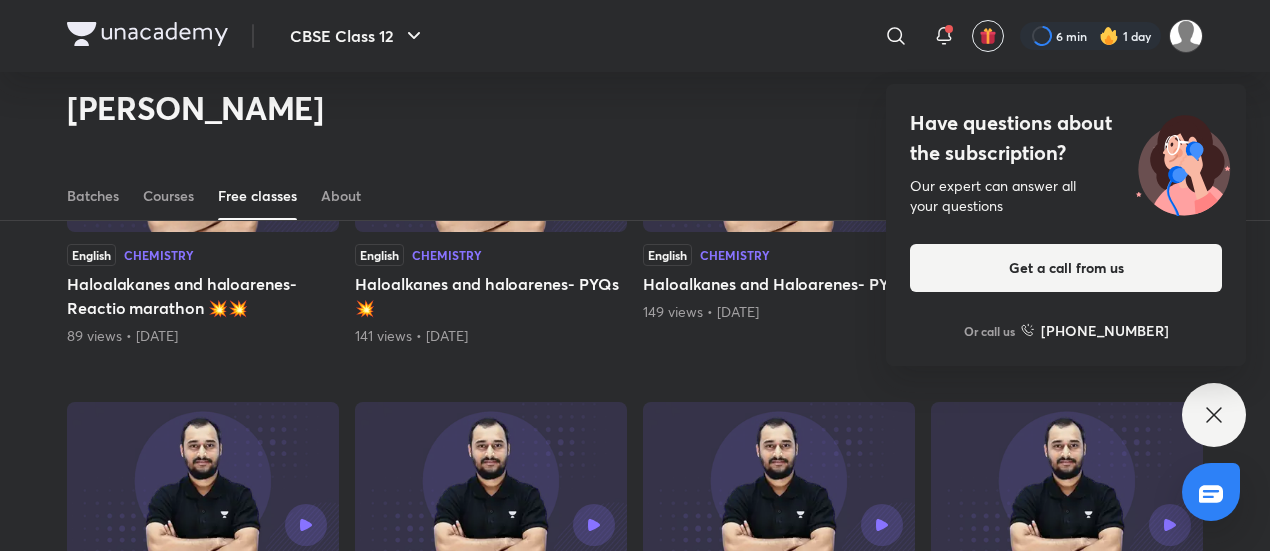 scroll, scrollTop: 630, scrollLeft: 0, axis: vertical 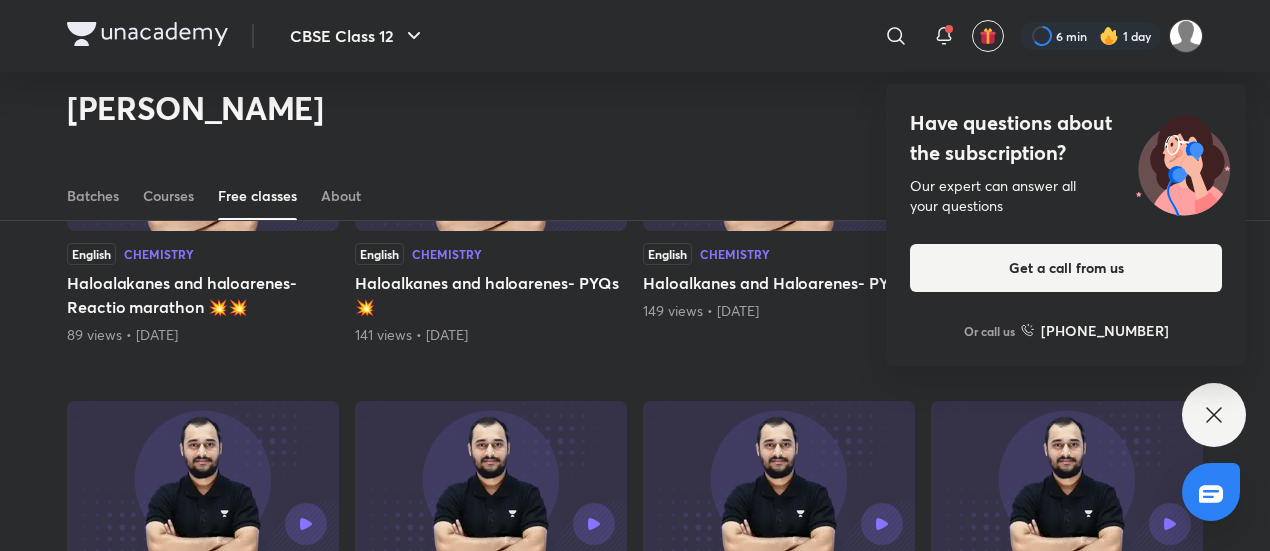 click on "Have questions about the subscription? Our expert can answer all your questions Get a call from us Or call us +91 8585858585" at bounding box center (1066, 225) 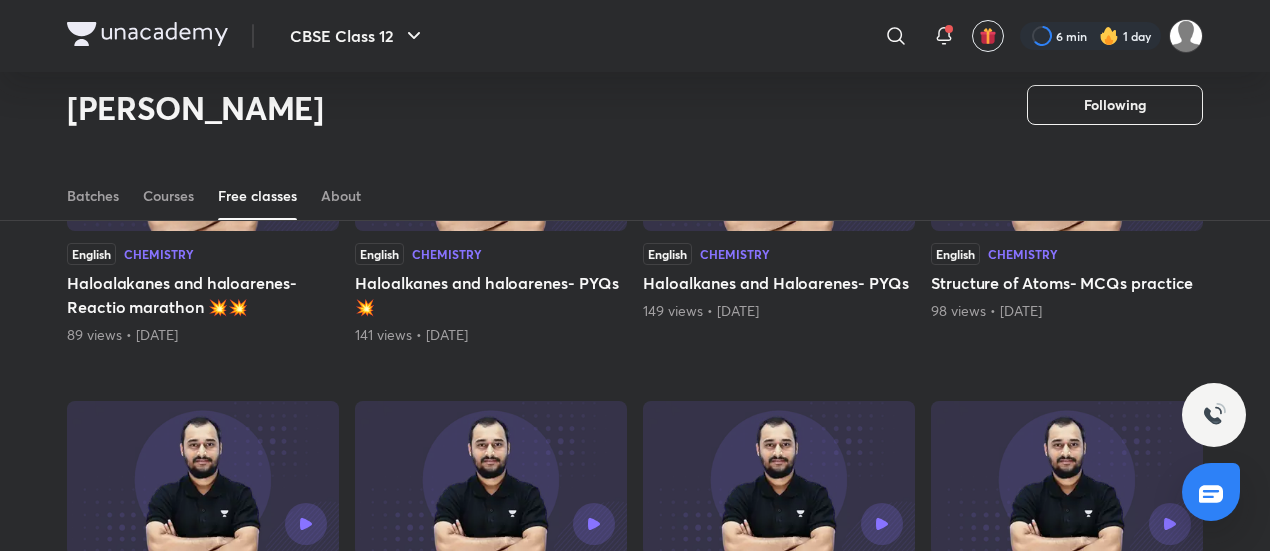 scroll, scrollTop: 1152, scrollLeft: 0, axis: vertical 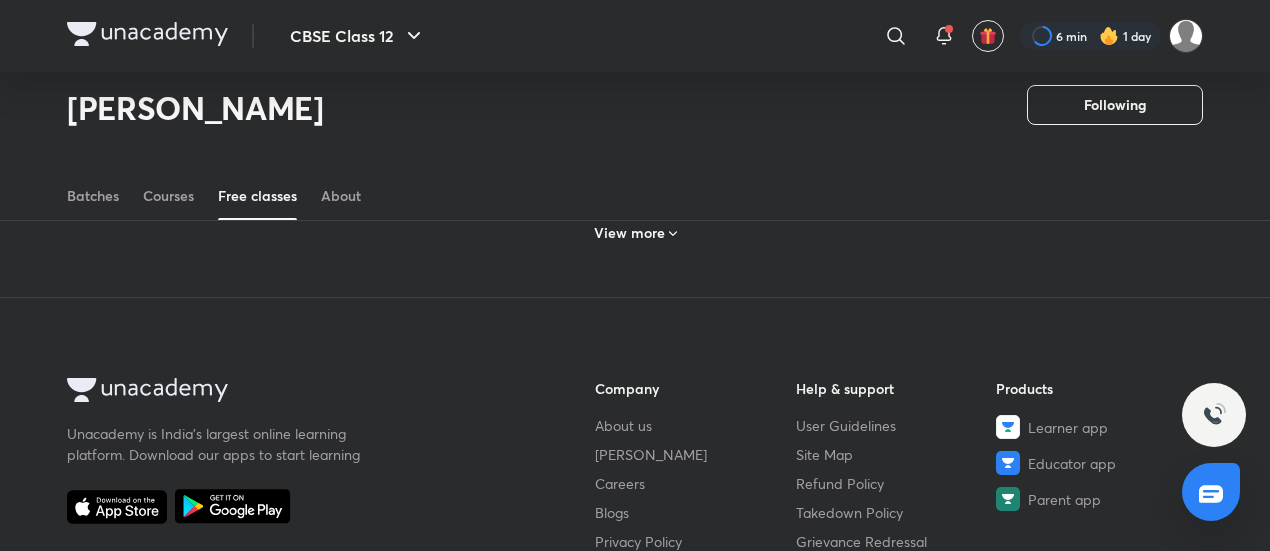 click on "View more" at bounding box center [629, 233] 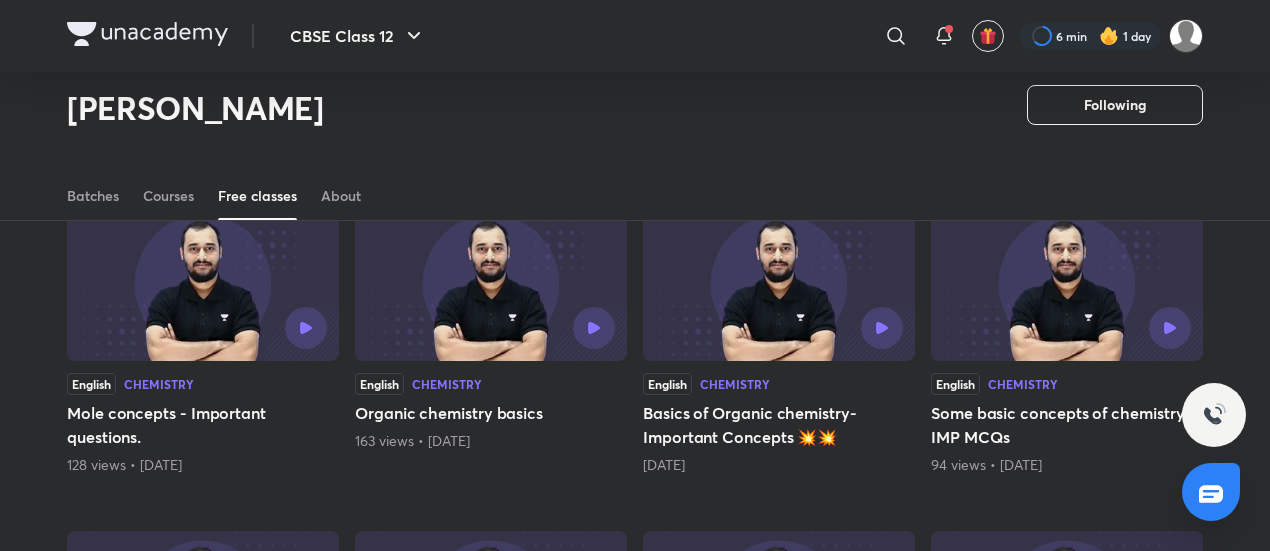 click at bounding box center (553, 328) 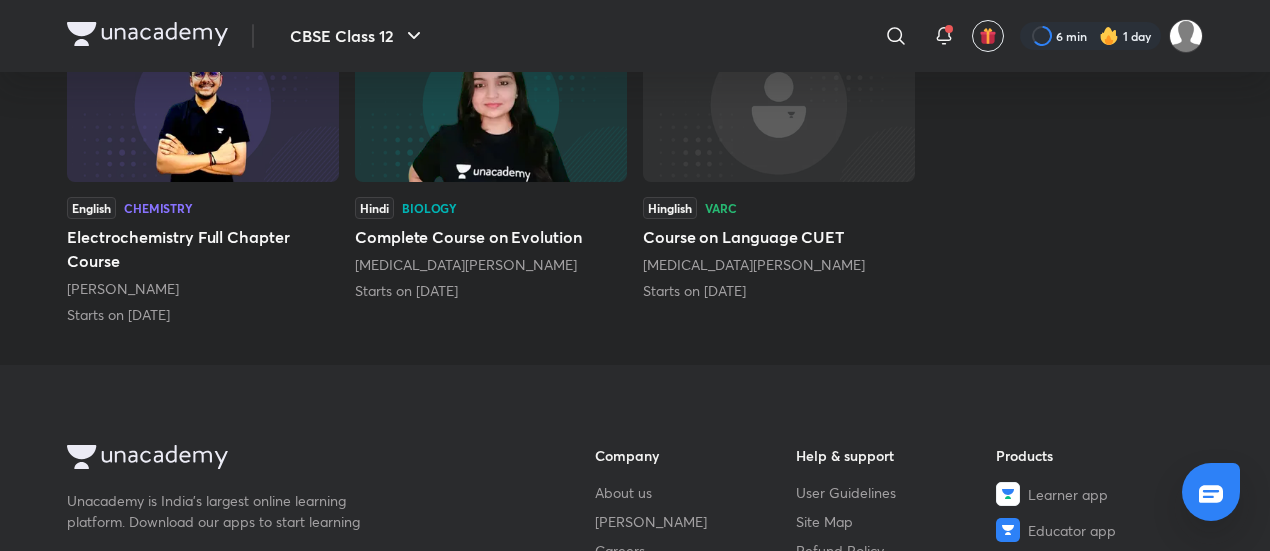scroll, scrollTop: 0, scrollLeft: 0, axis: both 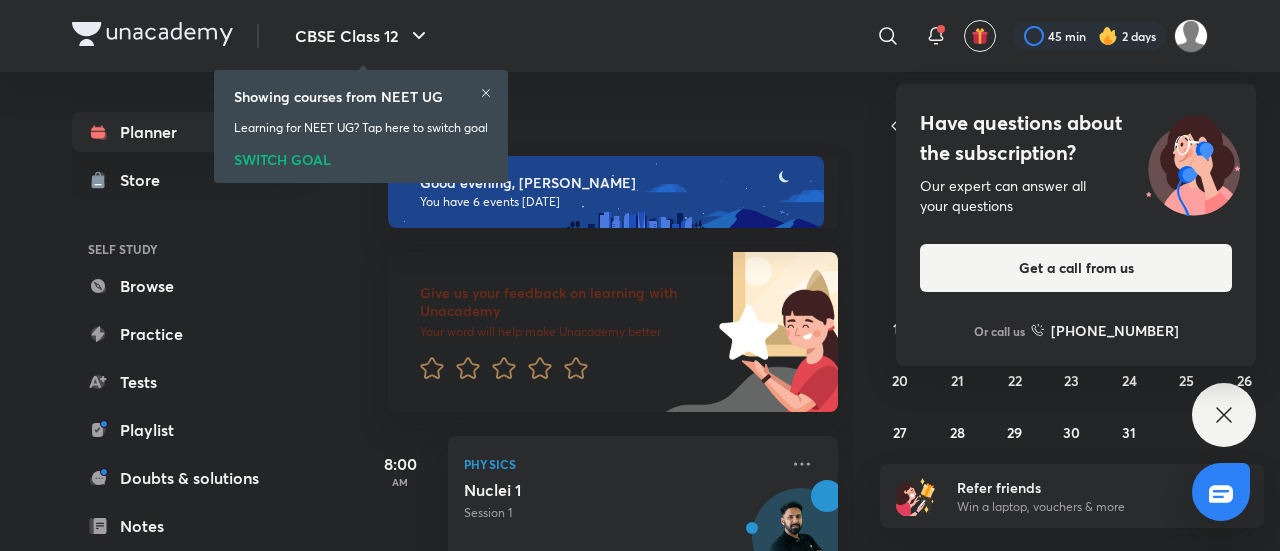 click on "SWITCH GOAL" at bounding box center [361, 156] 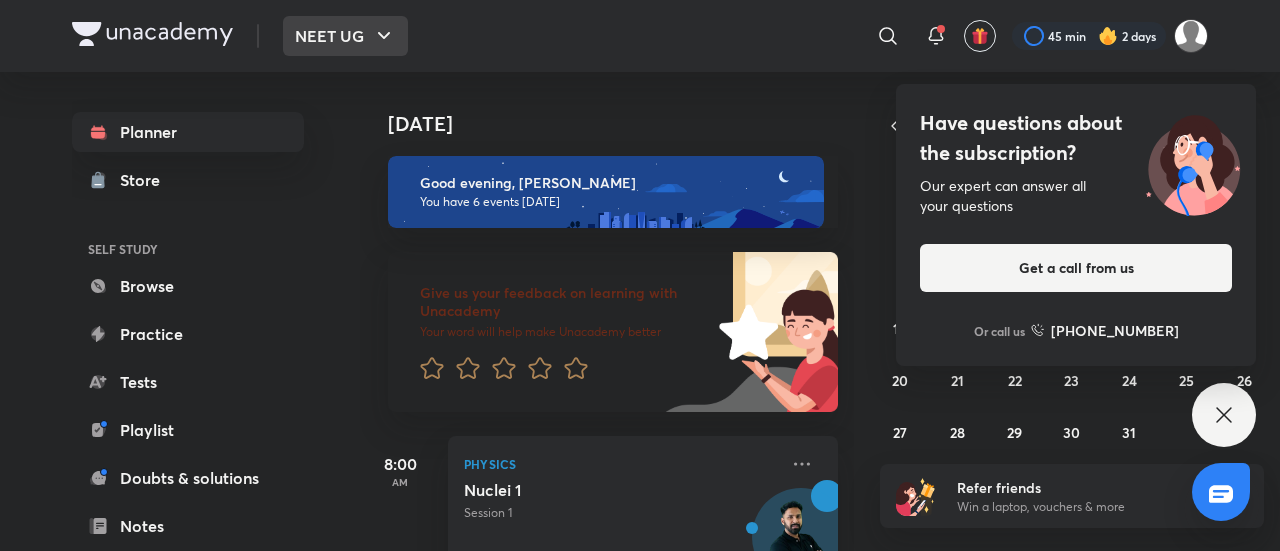 click on "NEET UG" at bounding box center [345, 36] 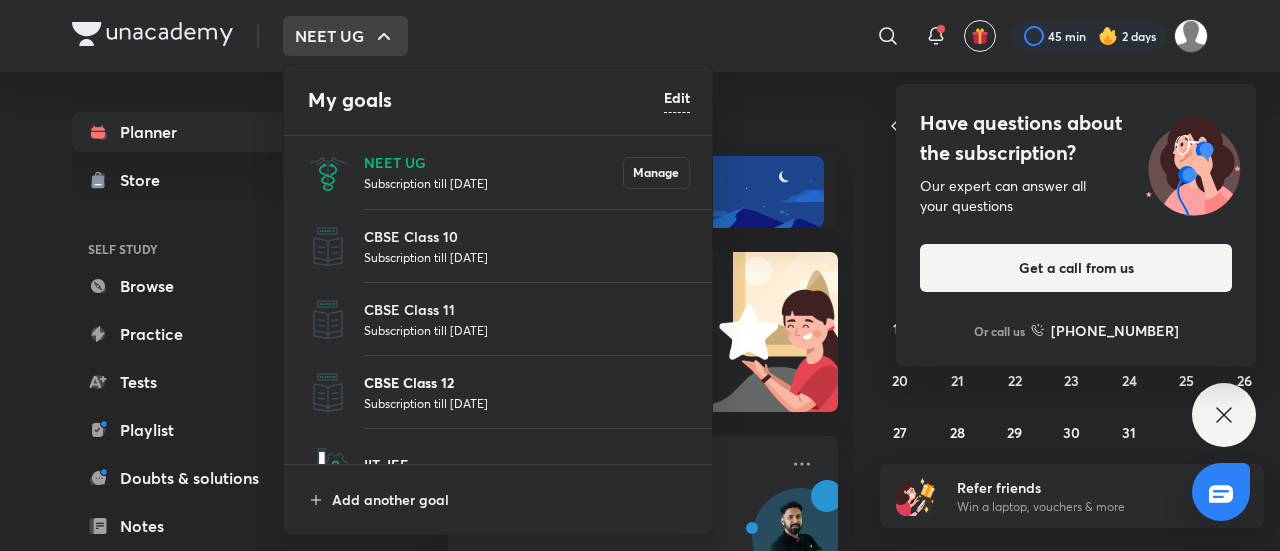 click on "CBSE Class 12" at bounding box center [527, 382] 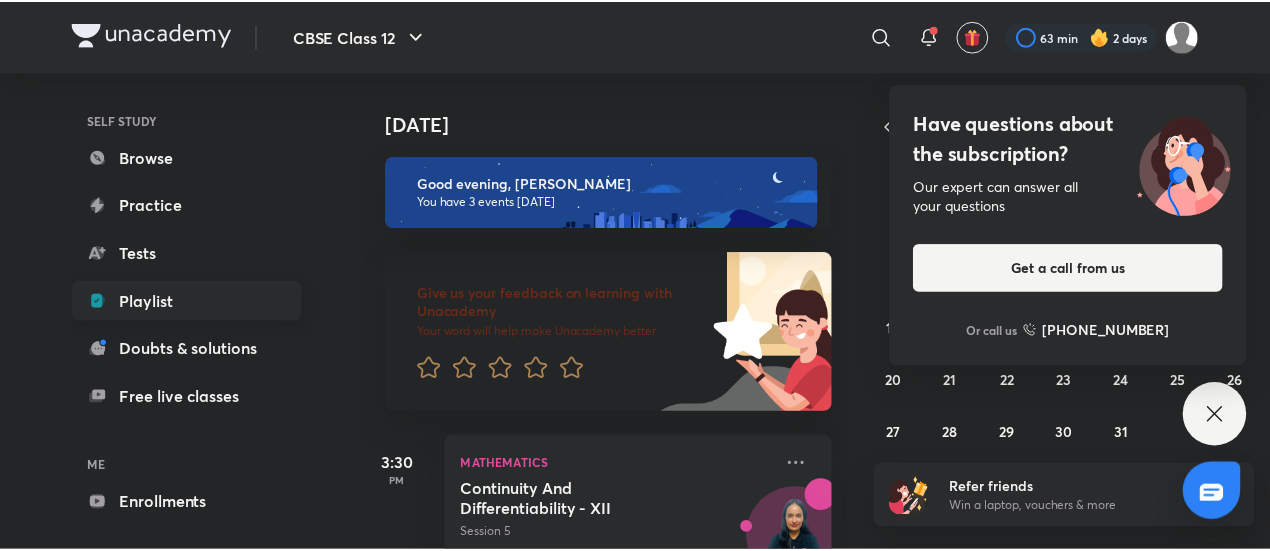 scroll, scrollTop: 134, scrollLeft: 0, axis: vertical 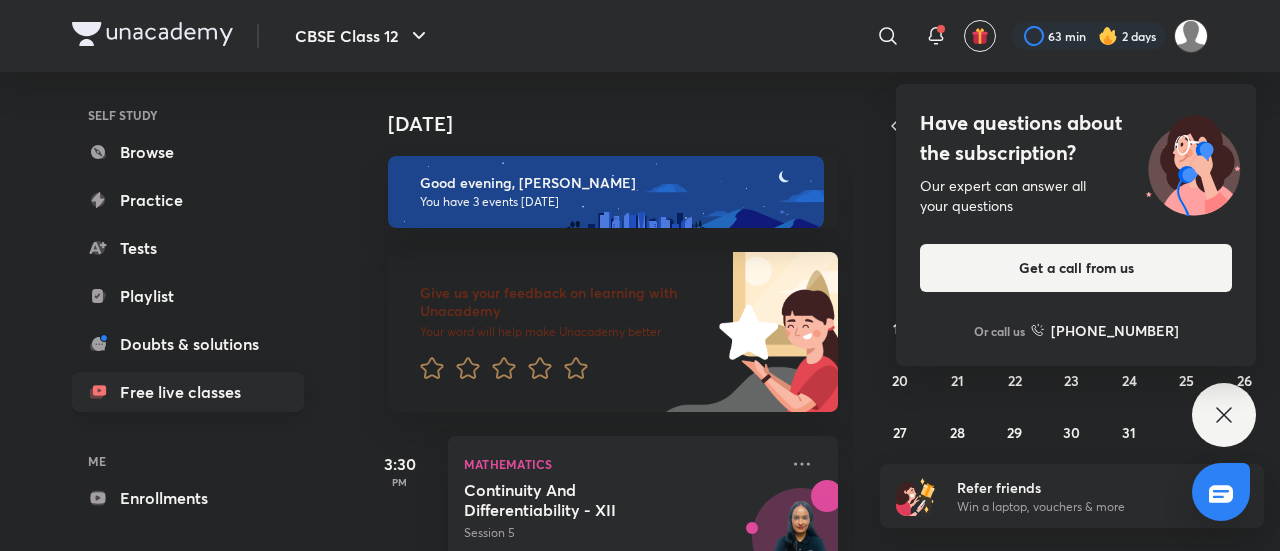 click on "Free live classes" at bounding box center (188, 392) 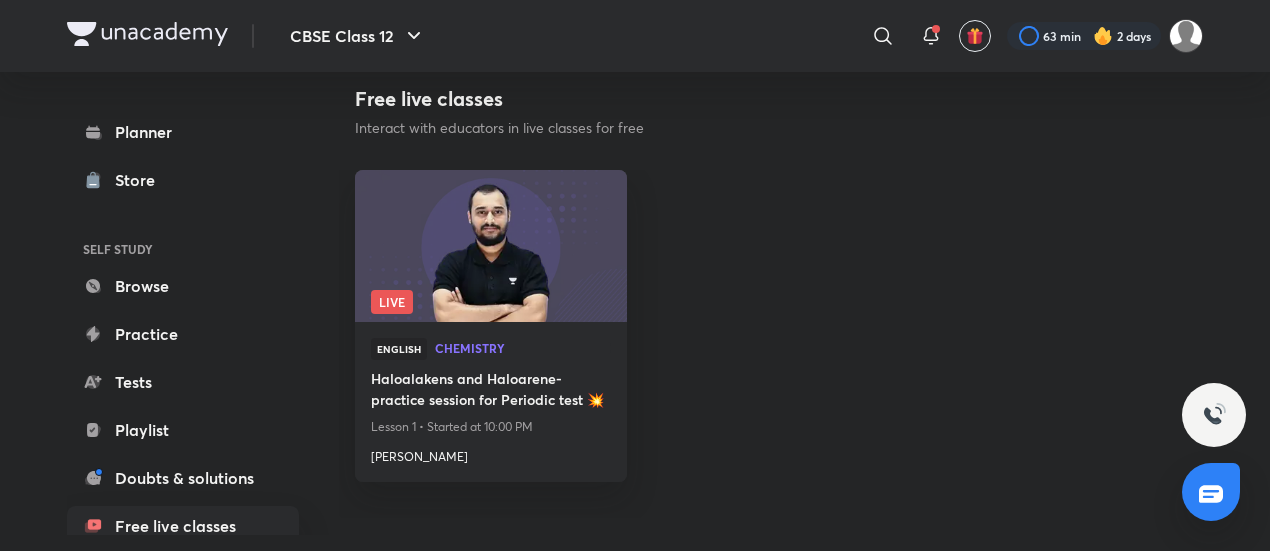 scroll, scrollTop: 705, scrollLeft: 0, axis: vertical 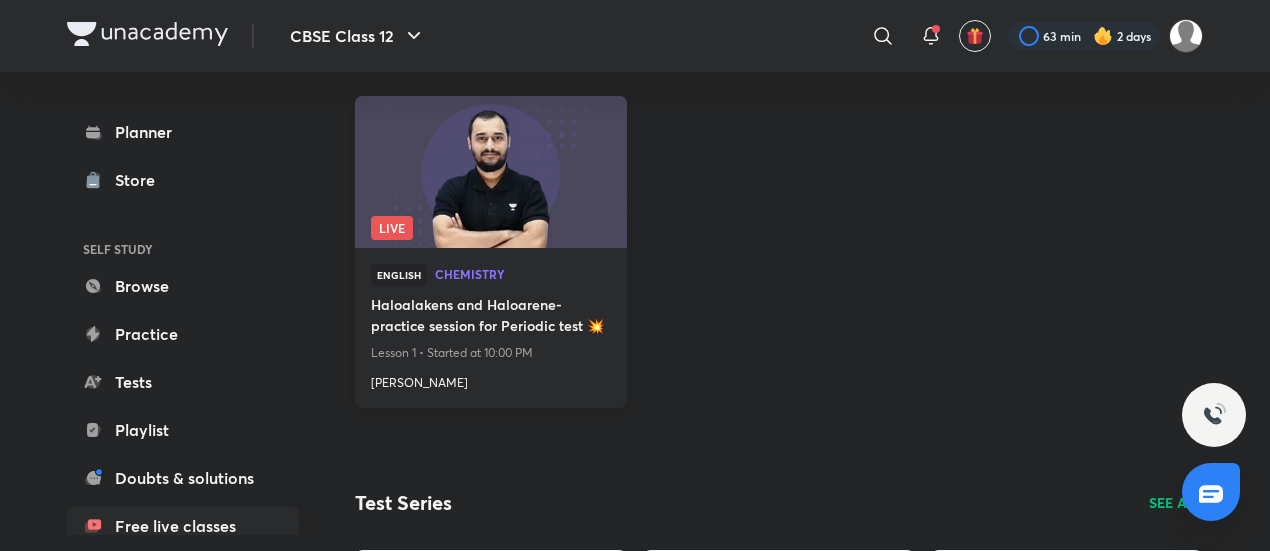click at bounding box center [490, 171] 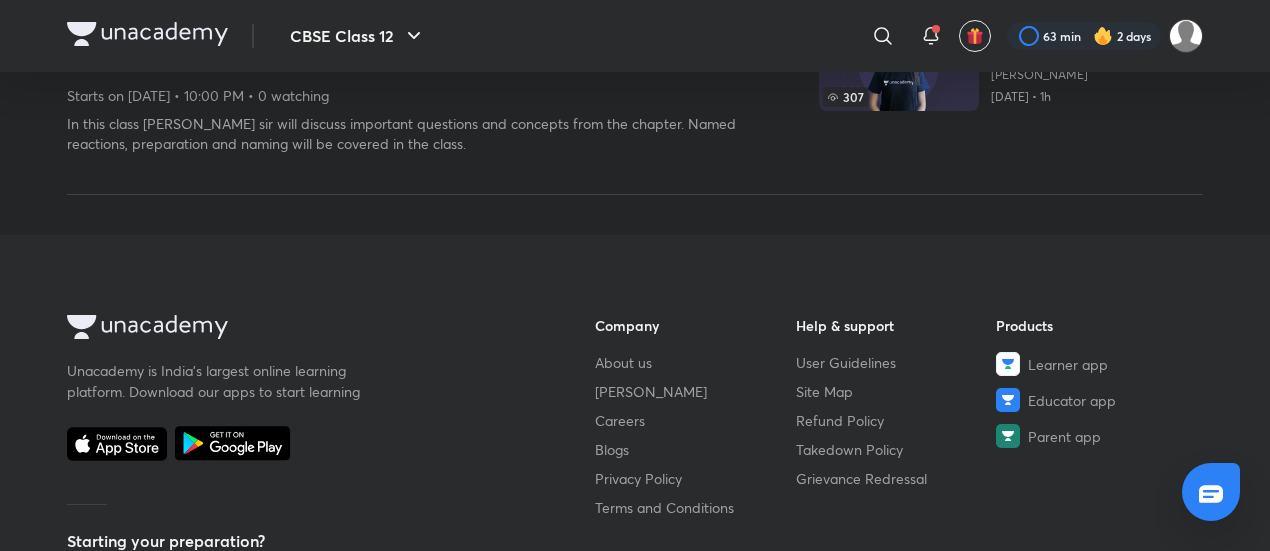 scroll, scrollTop: 0, scrollLeft: 0, axis: both 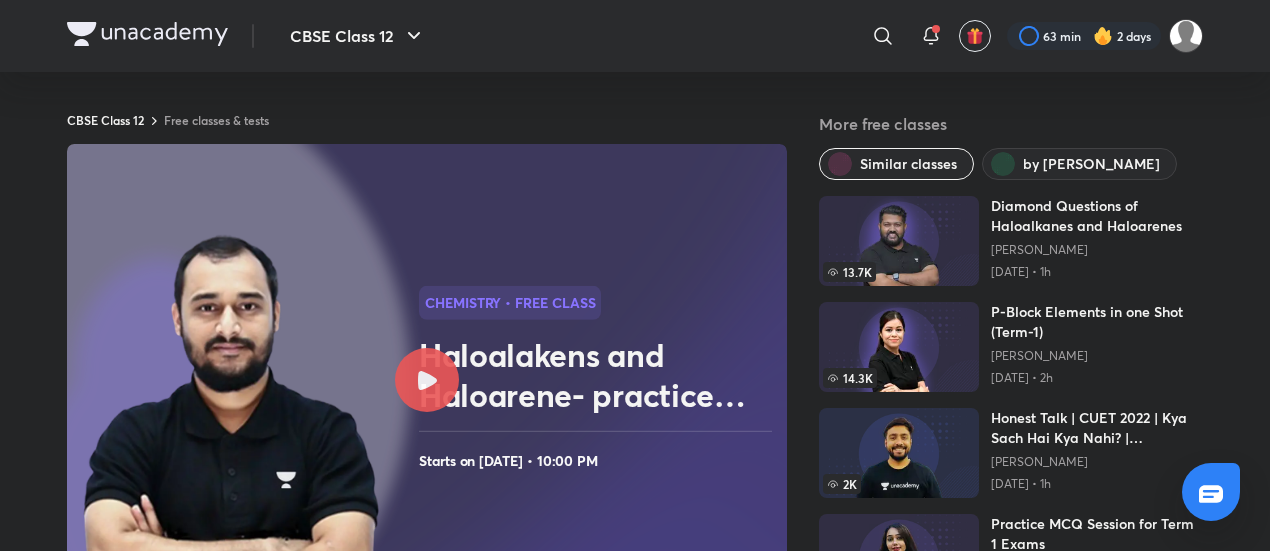 click at bounding box center [427, 380] 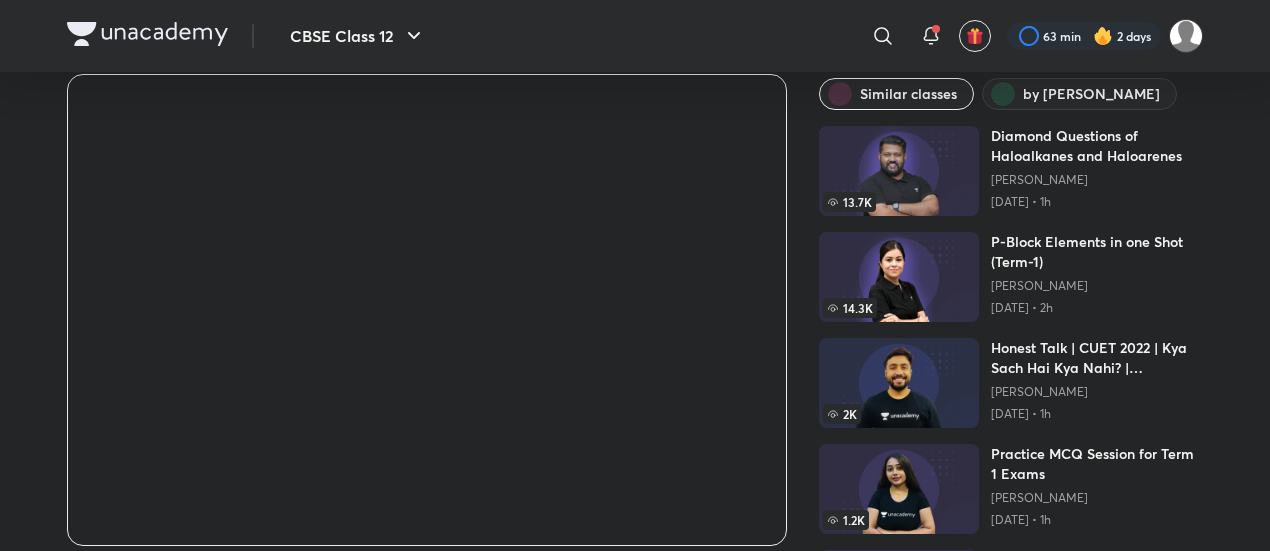 scroll, scrollTop: 68, scrollLeft: 0, axis: vertical 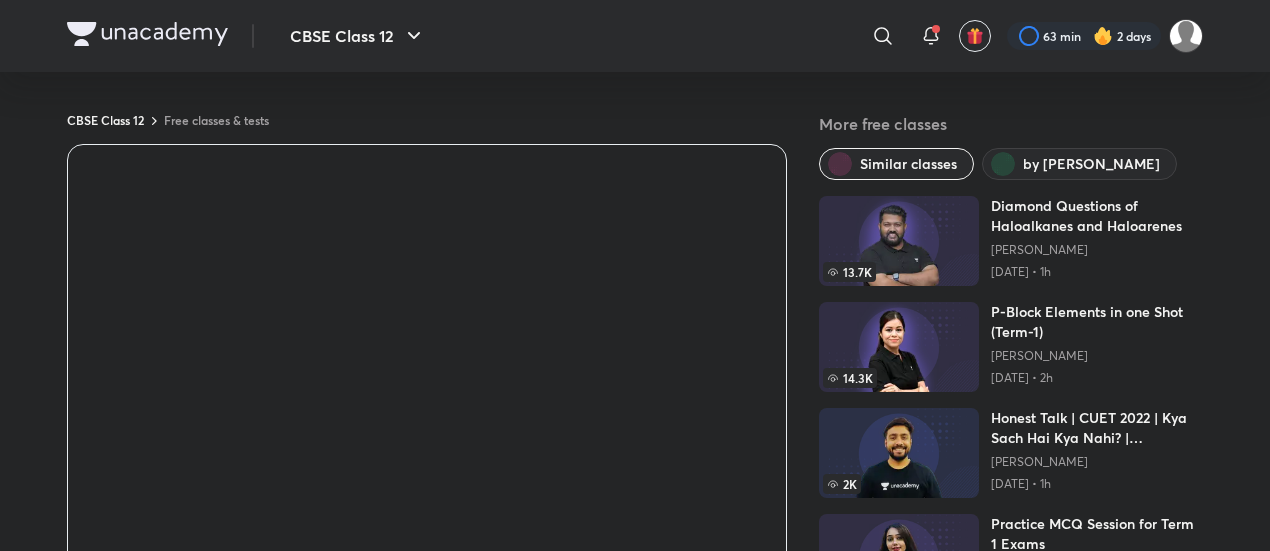 click at bounding box center [147, 34] 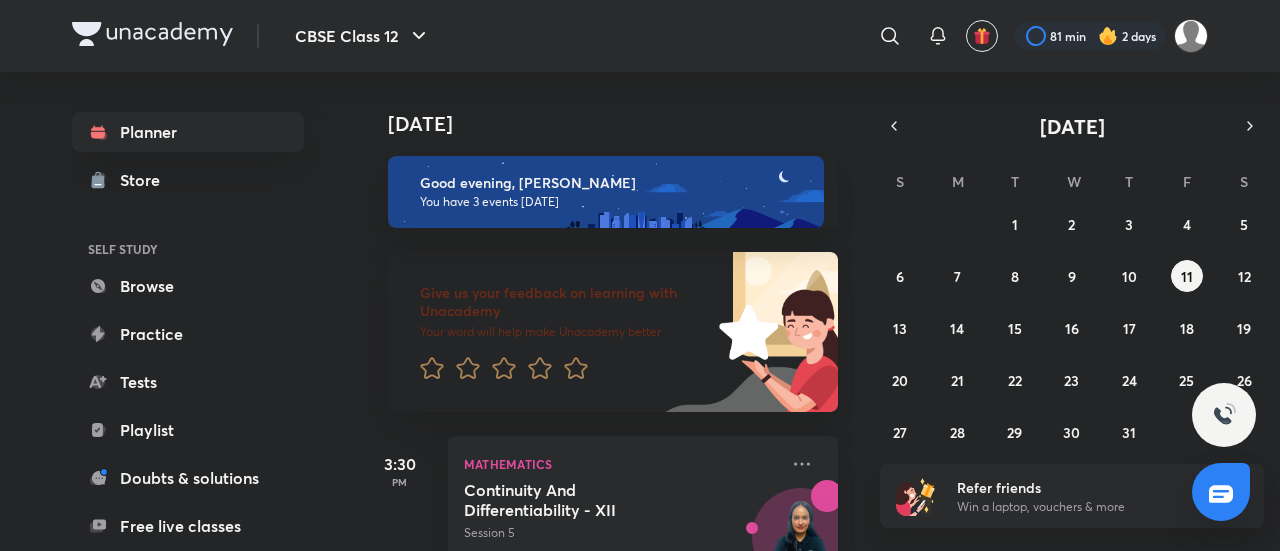 scroll, scrollTop: 0, scrollLeft: 0, axis: both 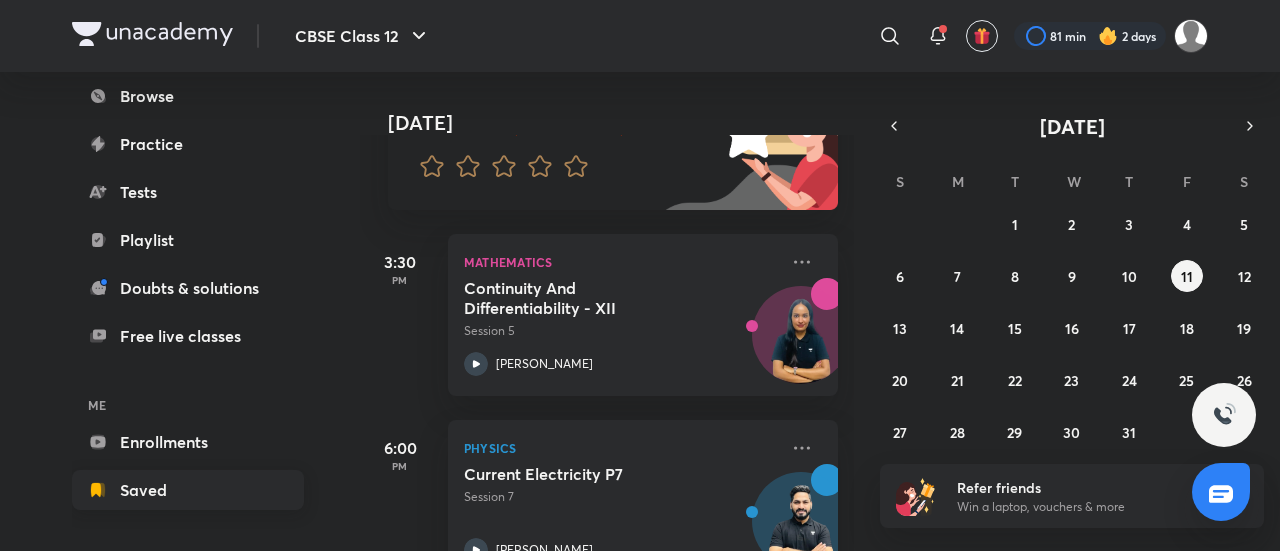 click on "Saved" at bounding box center (188, 490) 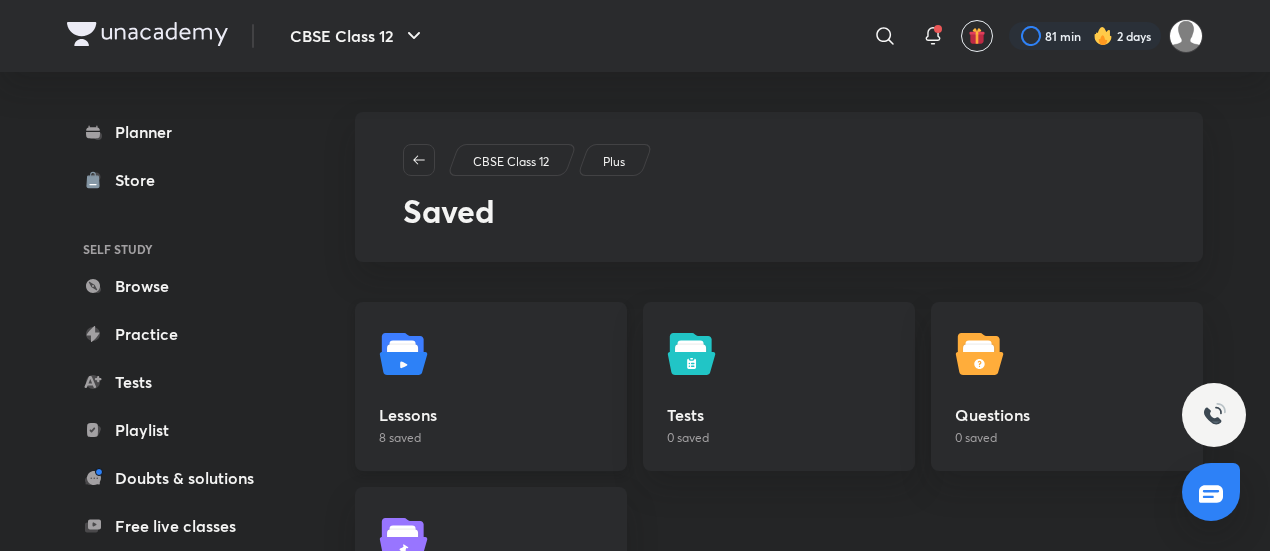 click on "Lessons 8 saved" at bounding box center (491, 386) 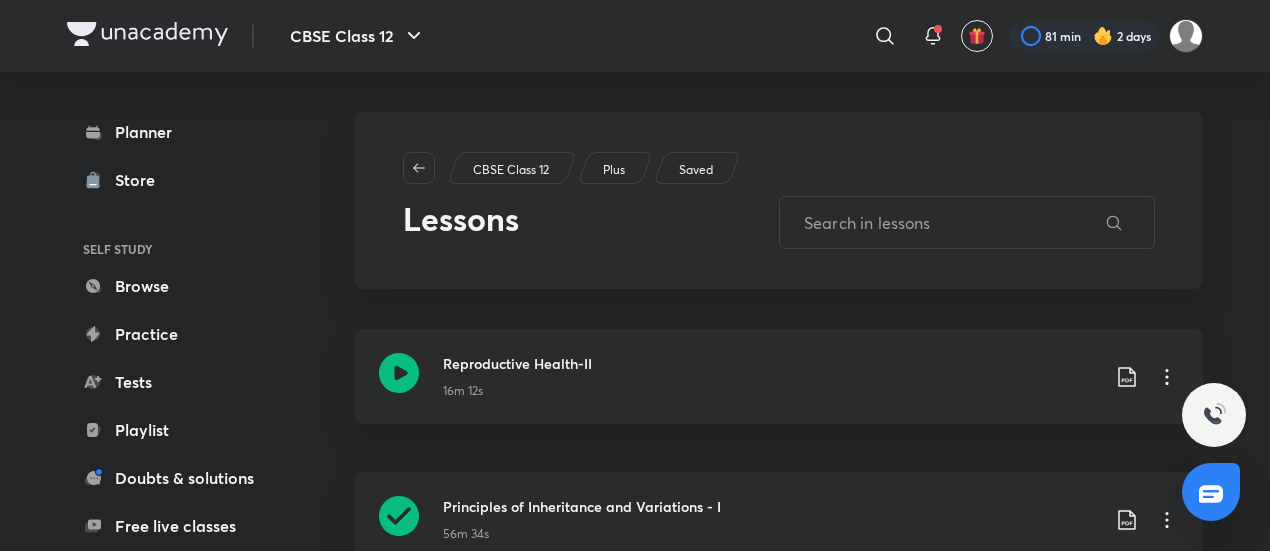 scroll, scrollTop: 183, scrollLeft: 0, axis: vertical 